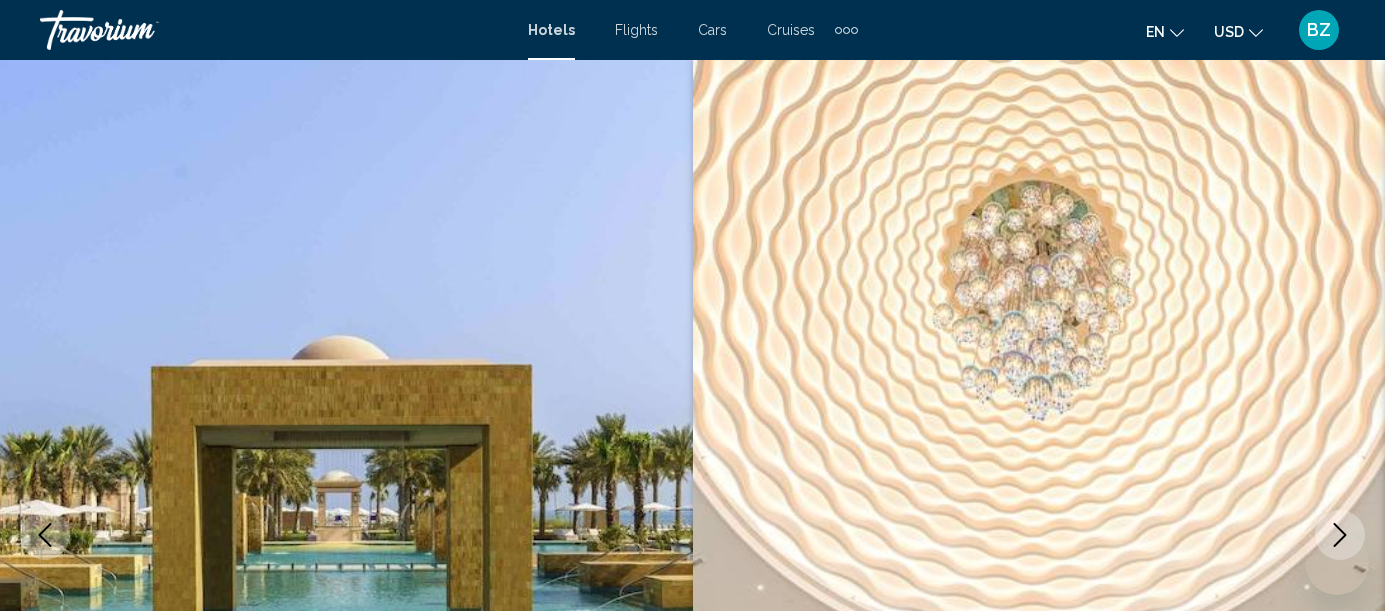 scroll, scrollTop: 2943, scrollLeft: 0, axis: vertical 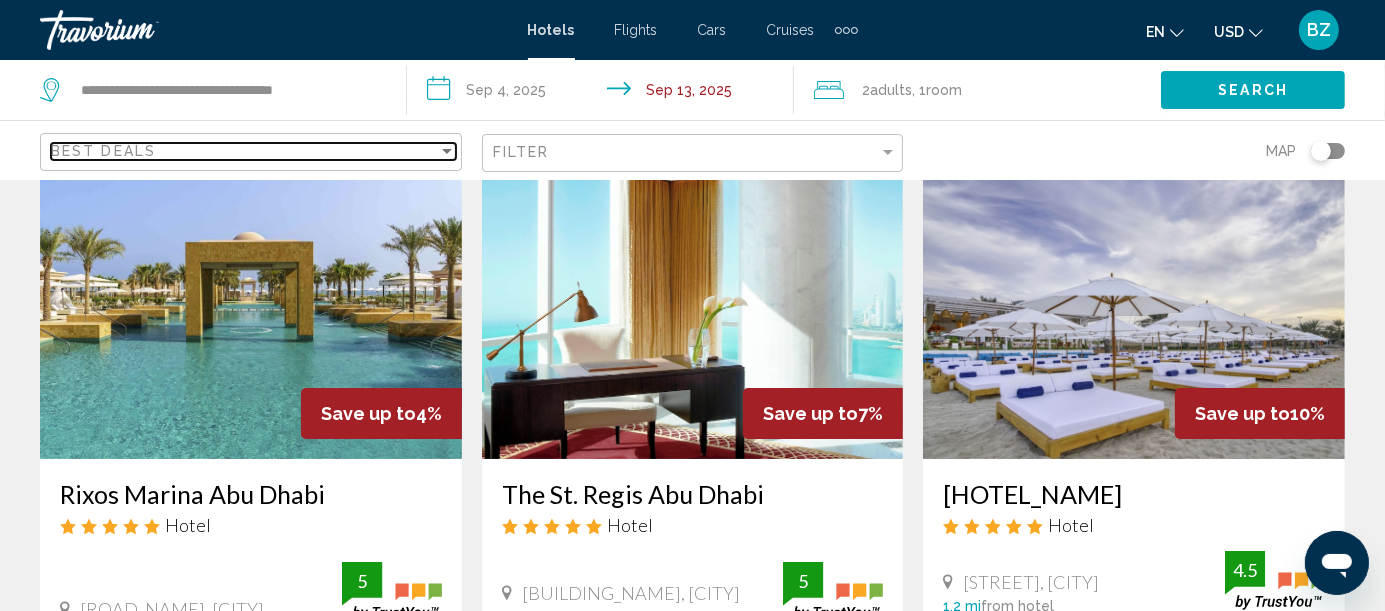 click at bounding box center [447, 151] 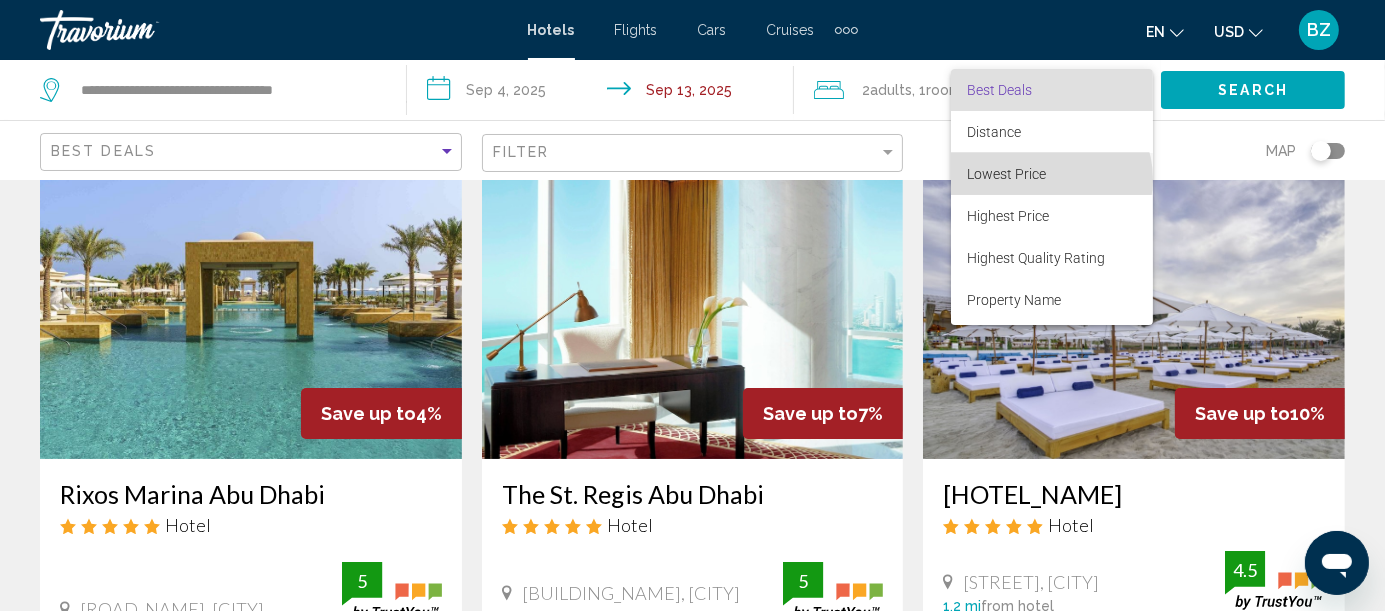 click on "Lowest Price" at bounding box center (1006, 174) 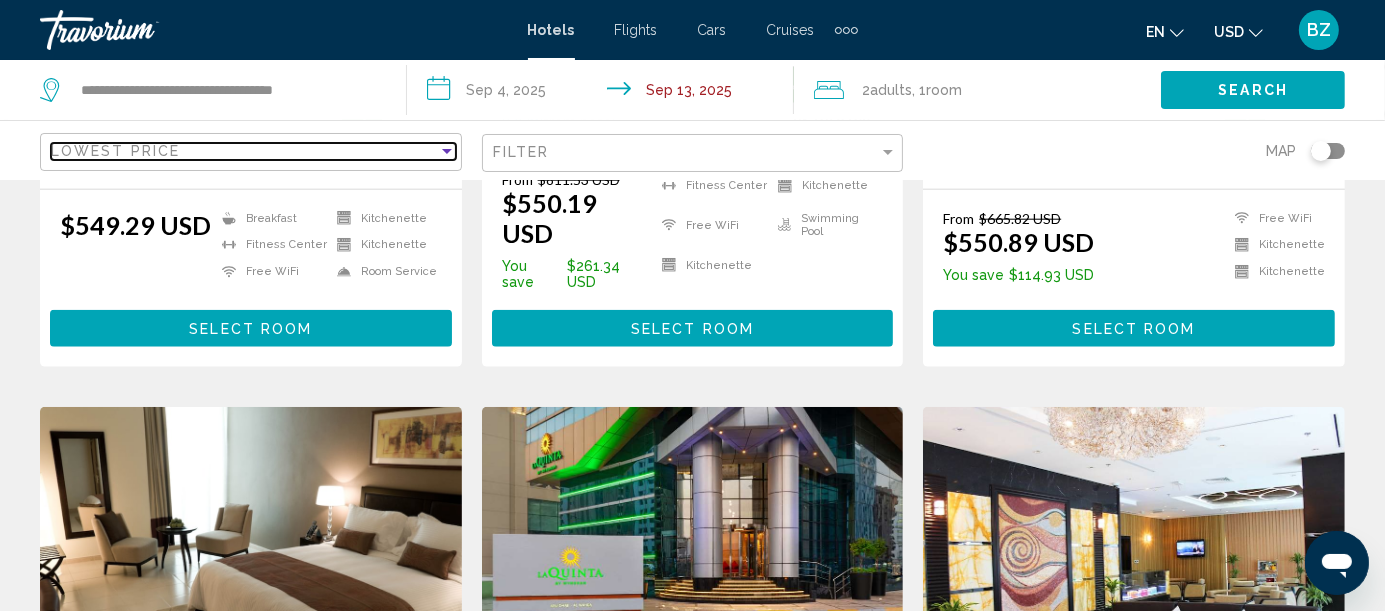 scroll, scrollTop: 2333, scrollLeft: 0, axis: vertical 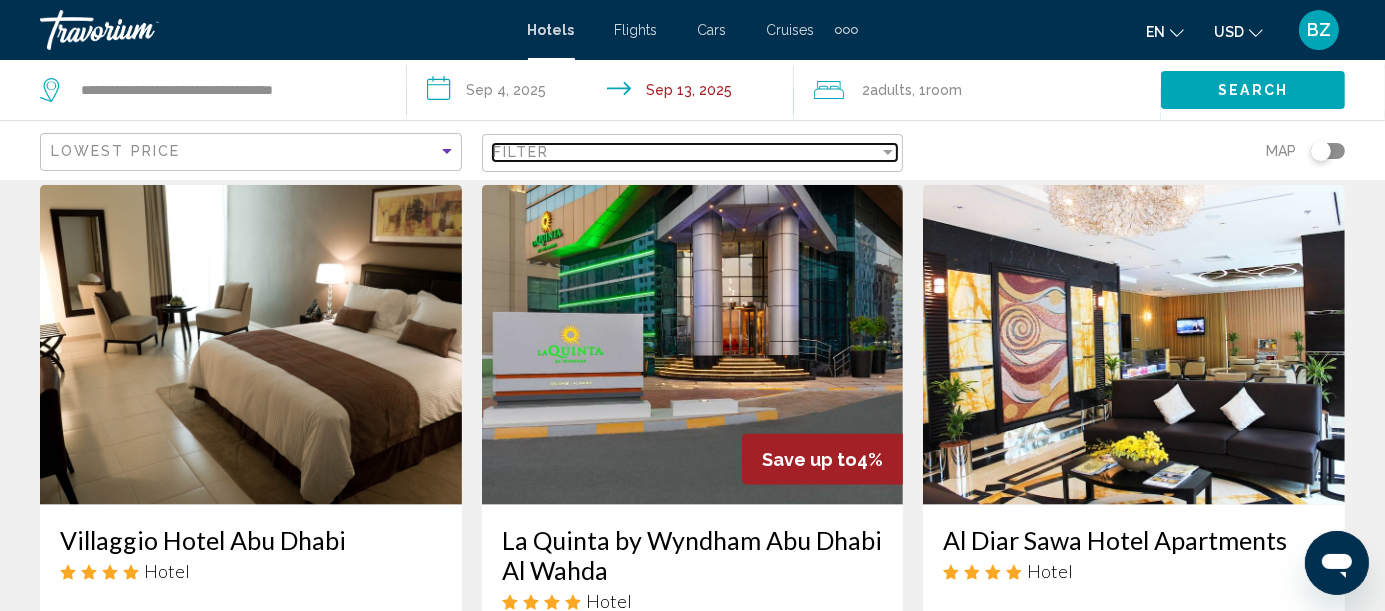 click on "Filter" at bounding box center [686, 152] 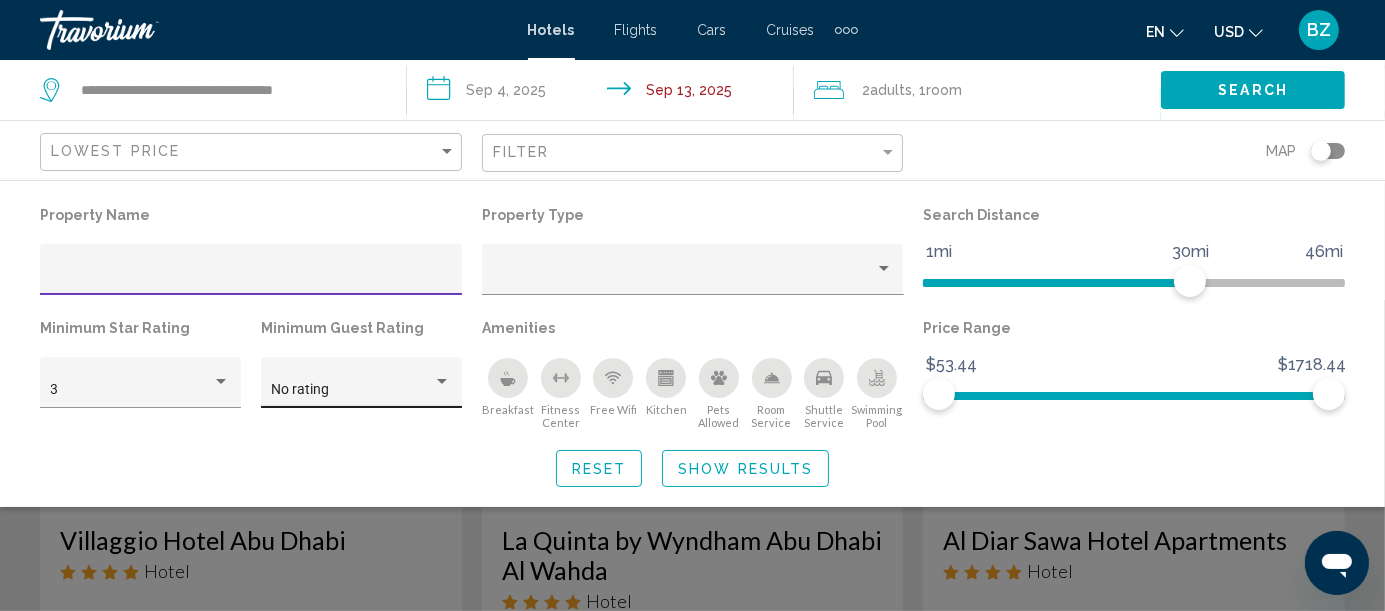 click at bounding box center (442, 381) 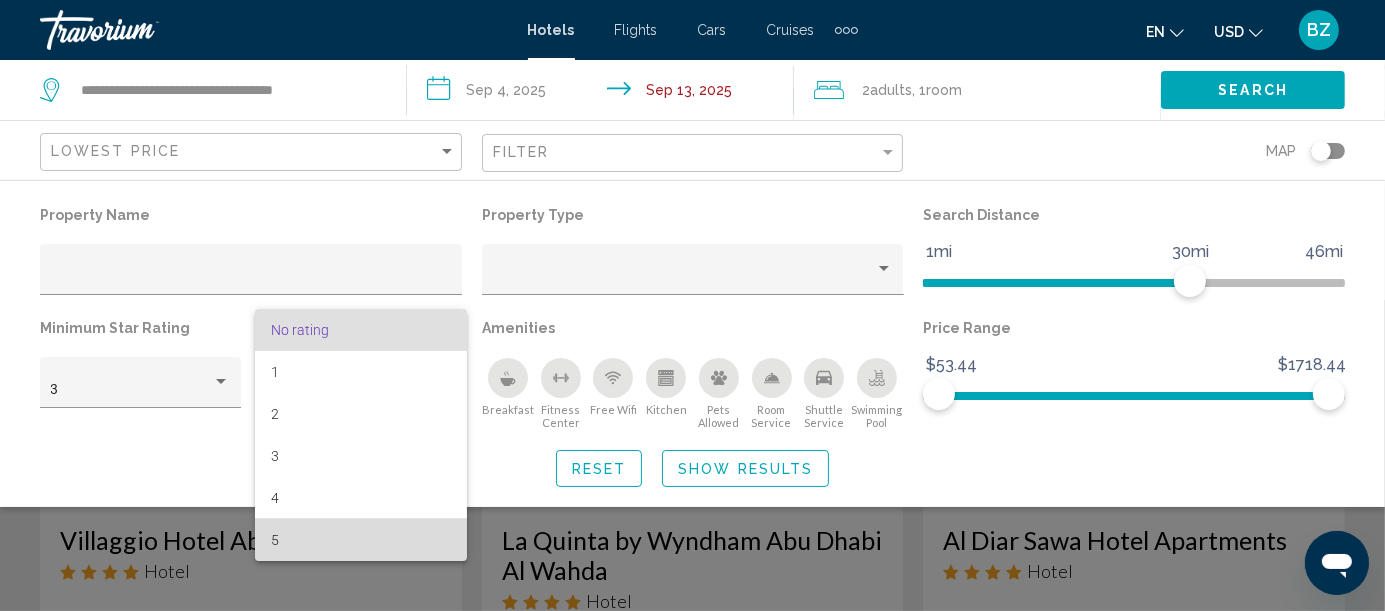click on "5" at bounding box center [361, 540] 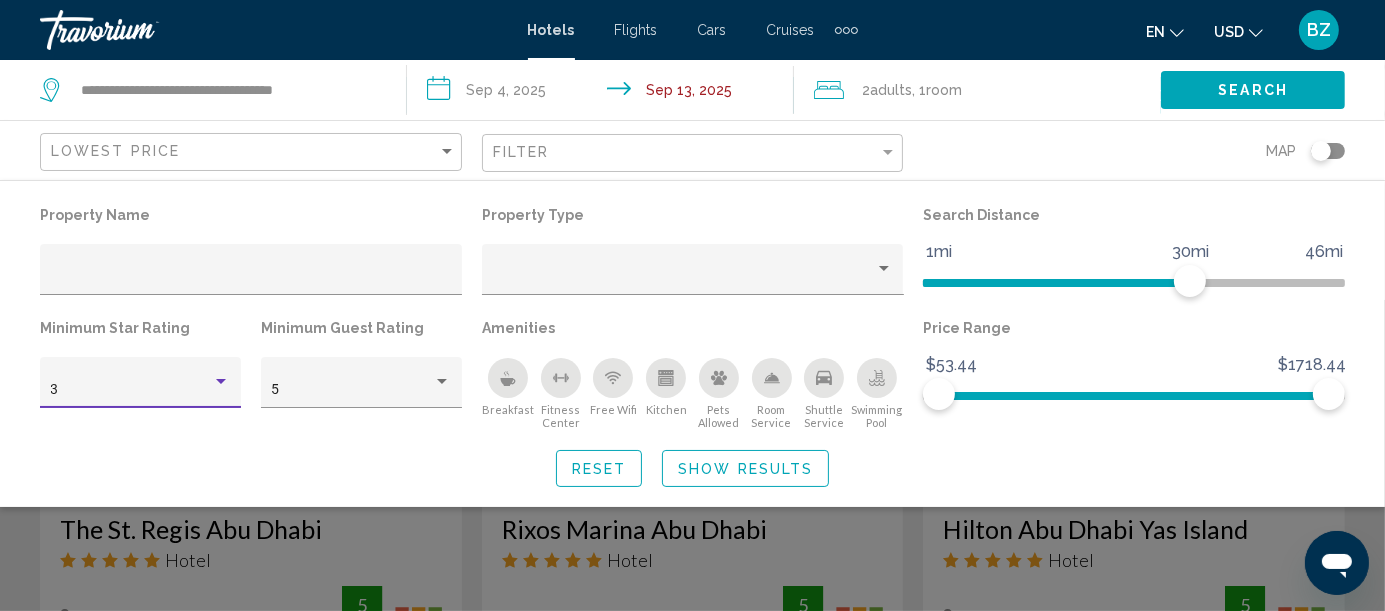 click at bounding box center [221, 382] 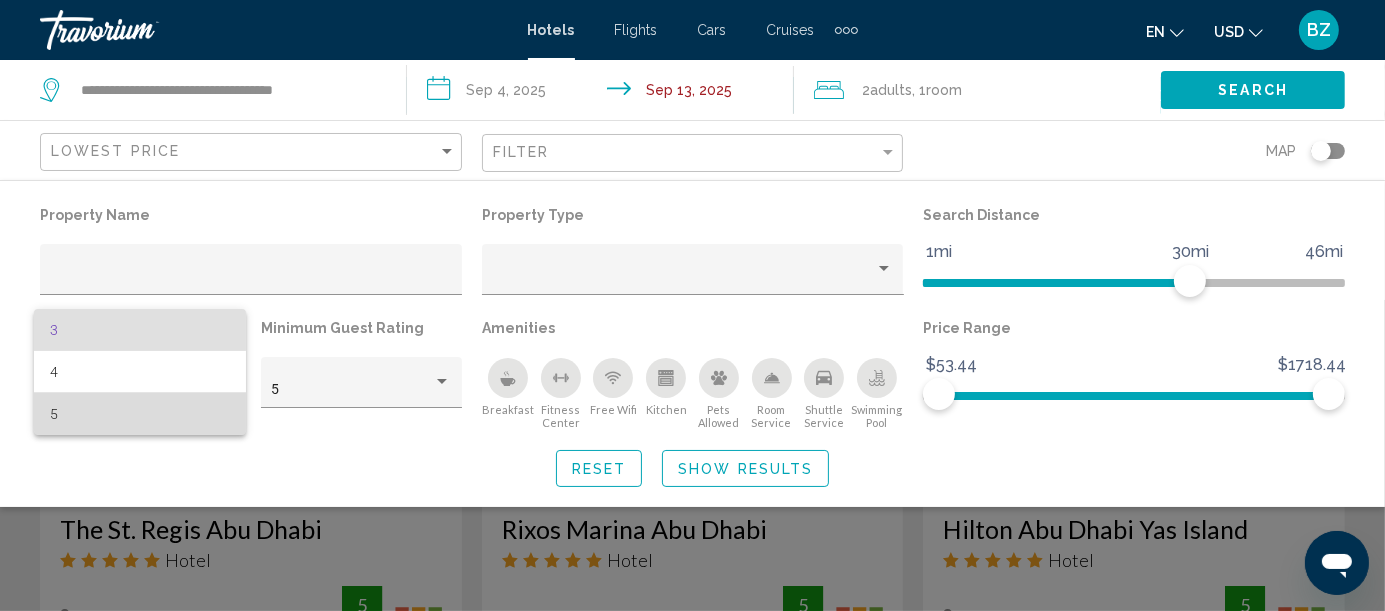 click on "5" at bounding box center (140, 414) 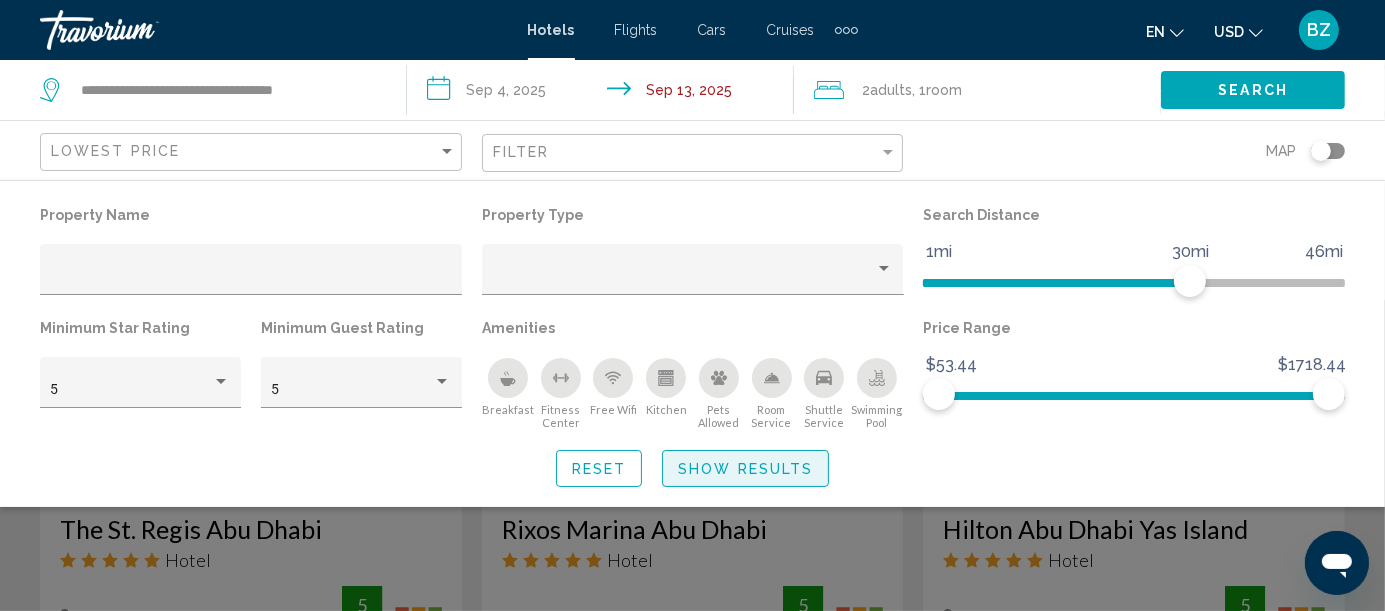click on "Show Results" 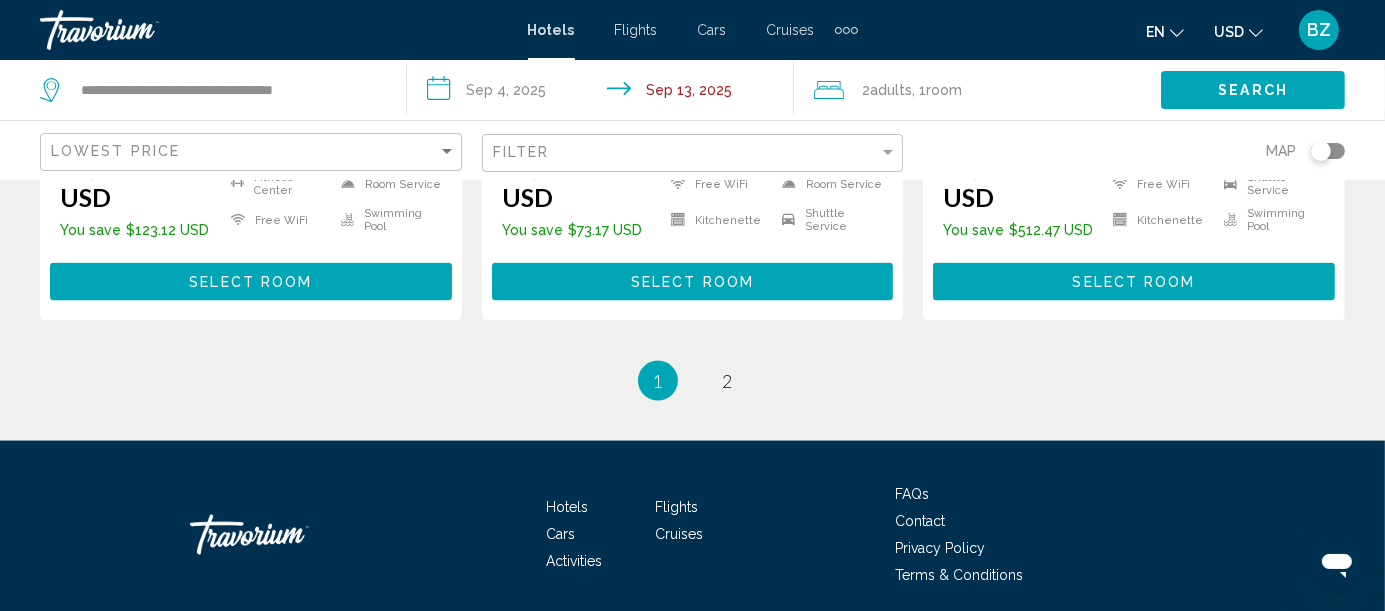 scroll, scrollTop: 2931, scrollLeft: 0, axis: vertical 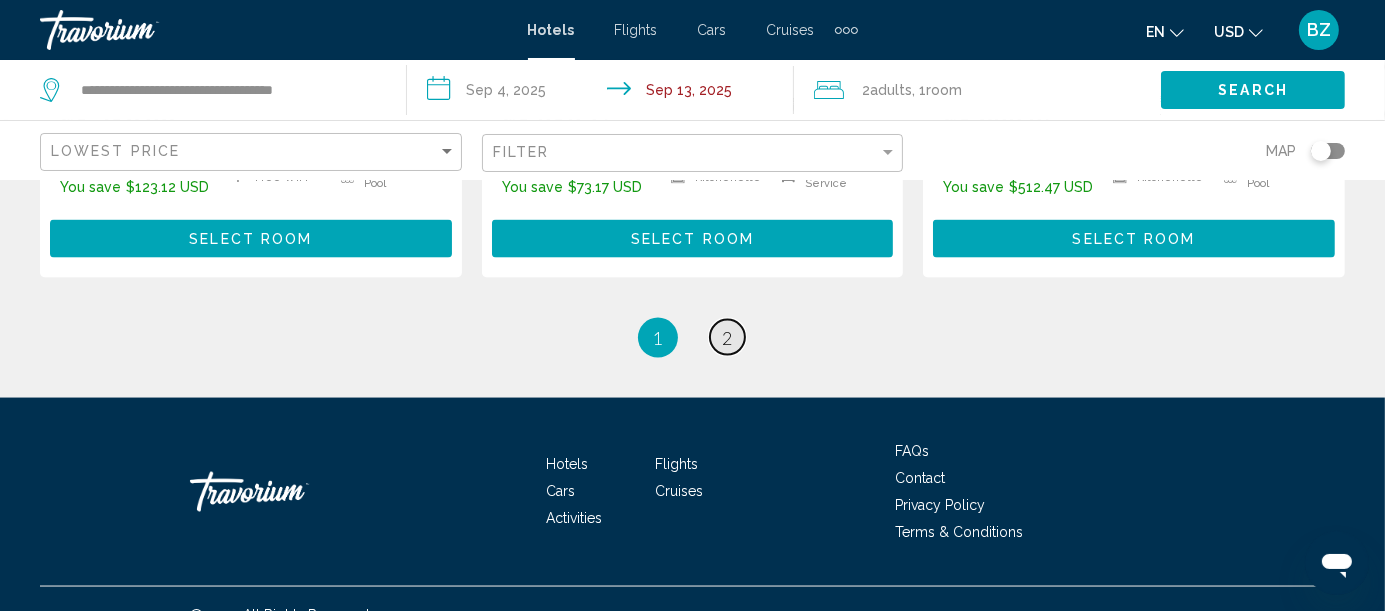 click on "page  2" at bounding box center [727, 337] 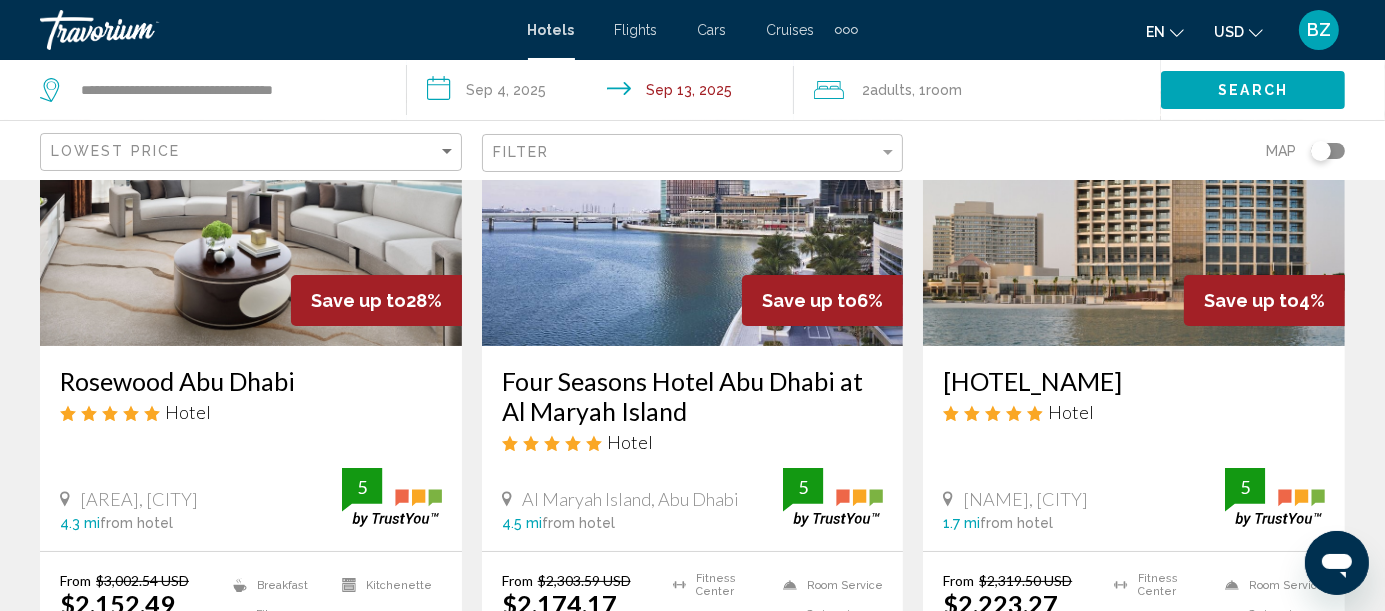 scroll, scrollTop: 333, scrollLeft: 0, axis: vertical 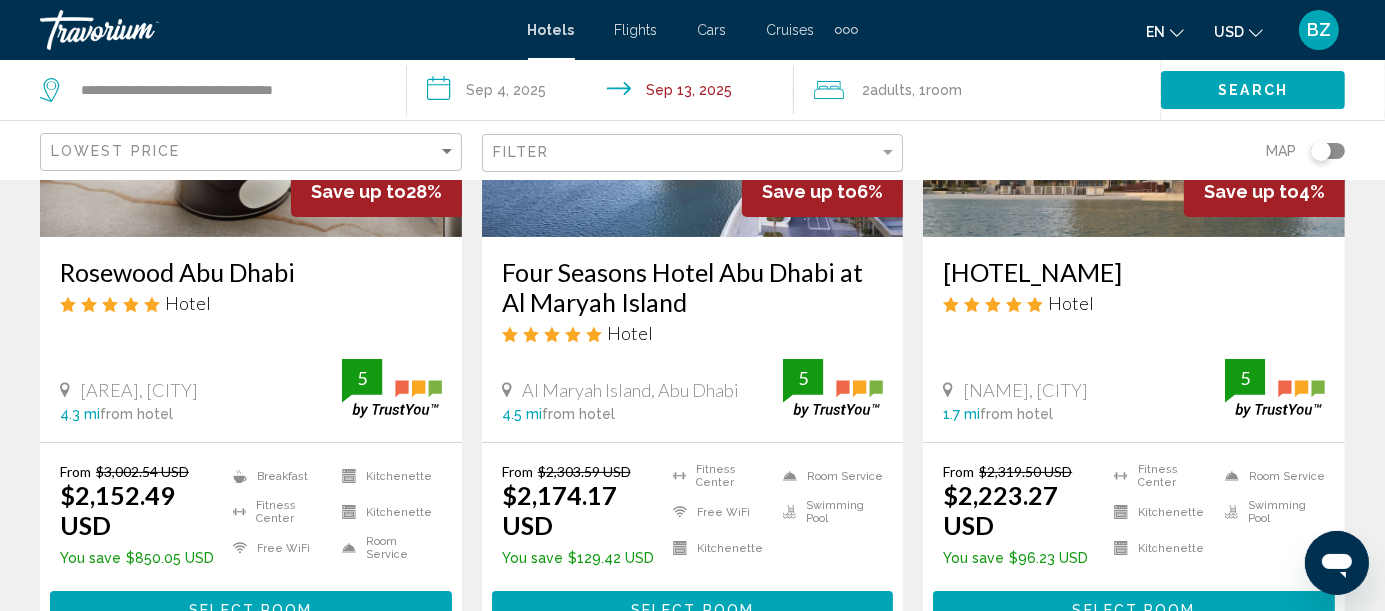 click on "**********" at bounding box center [604, 93] 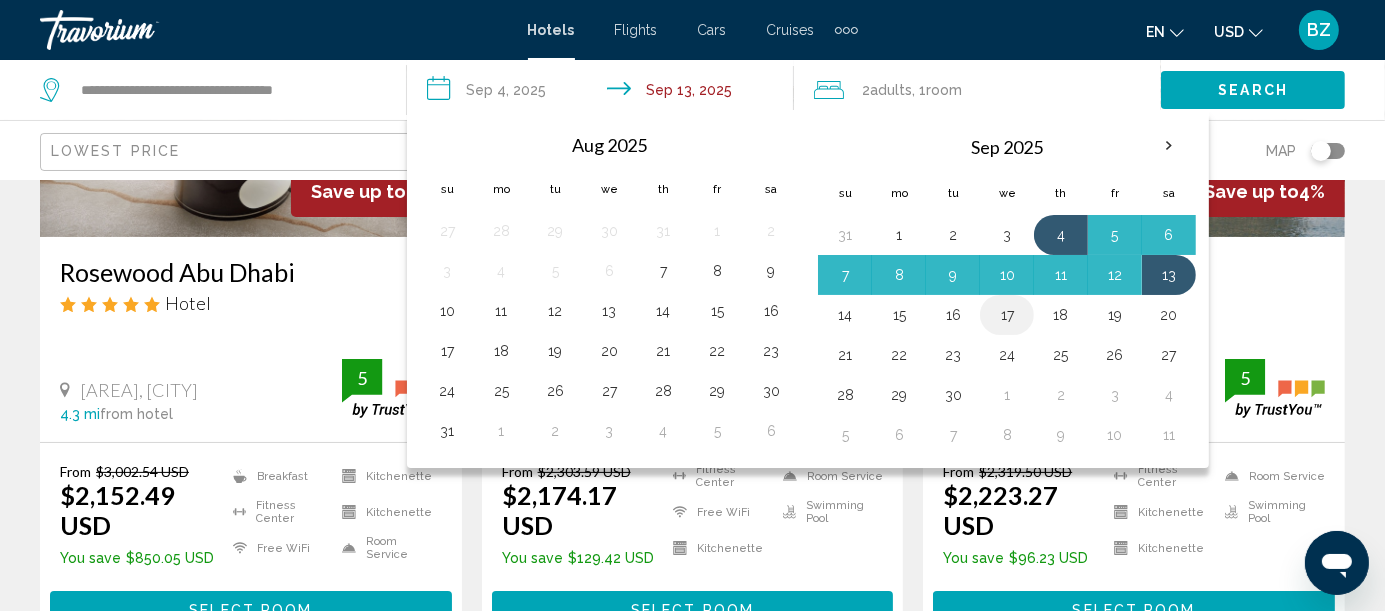 click on "17" at bounding box center (1007, 315) 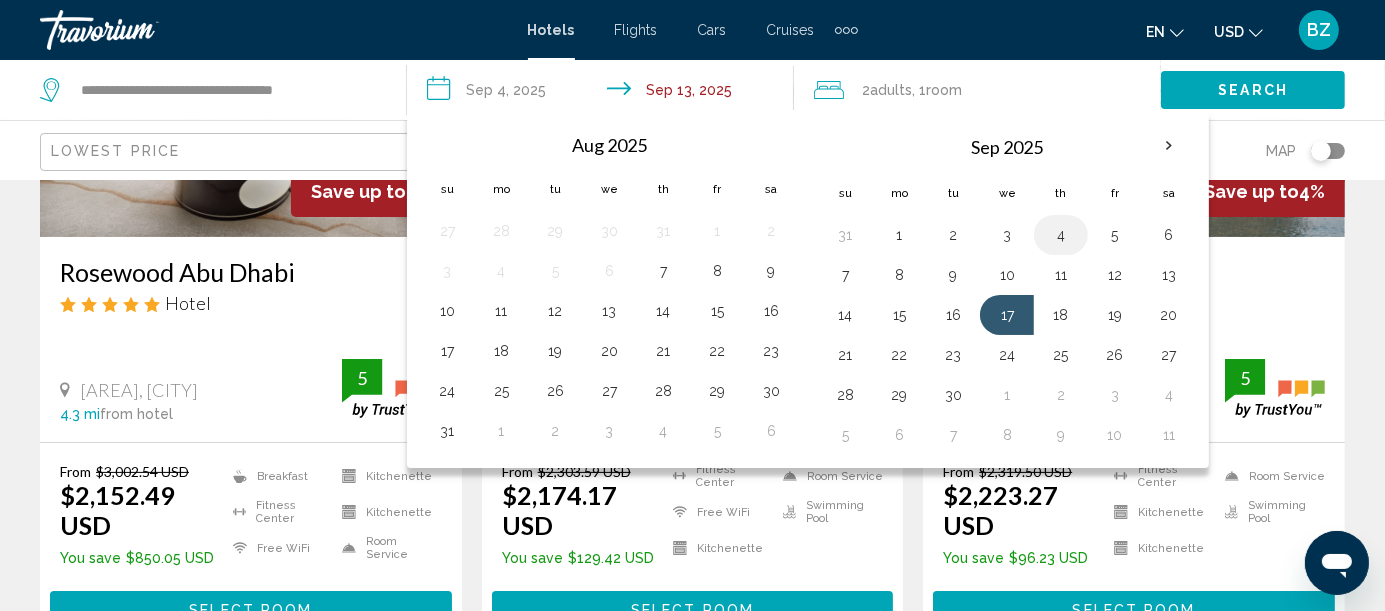 click on "4" at bounding box center (1061, 235) 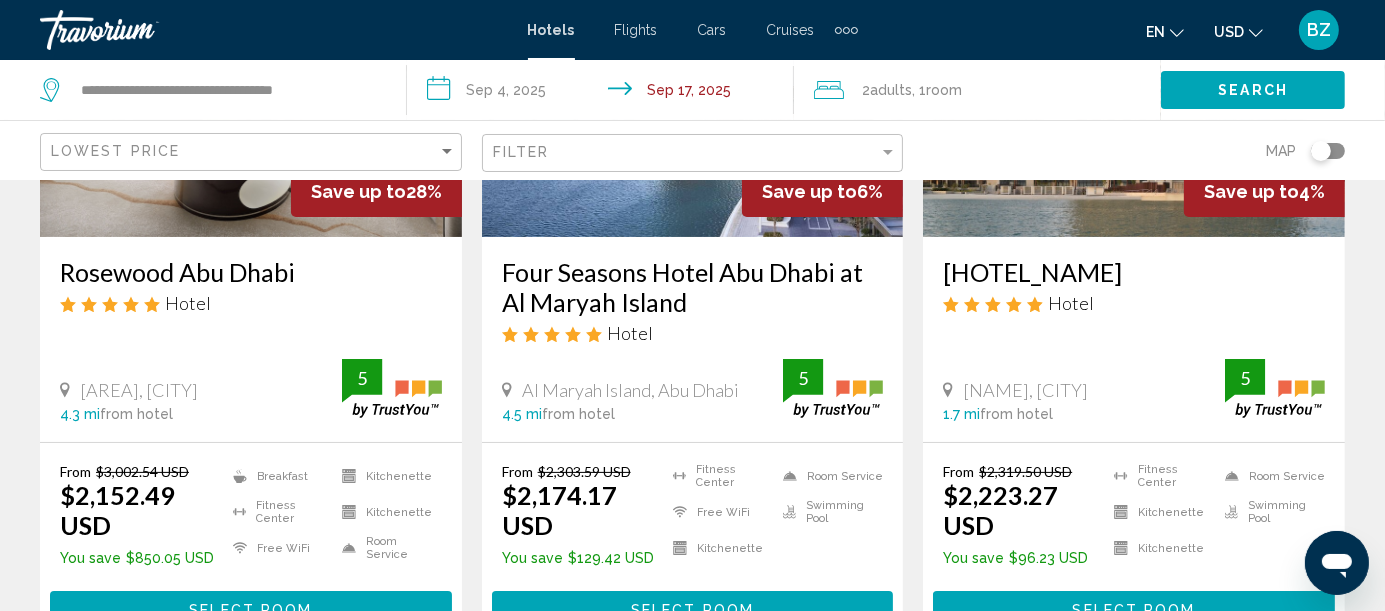 click on "Search" 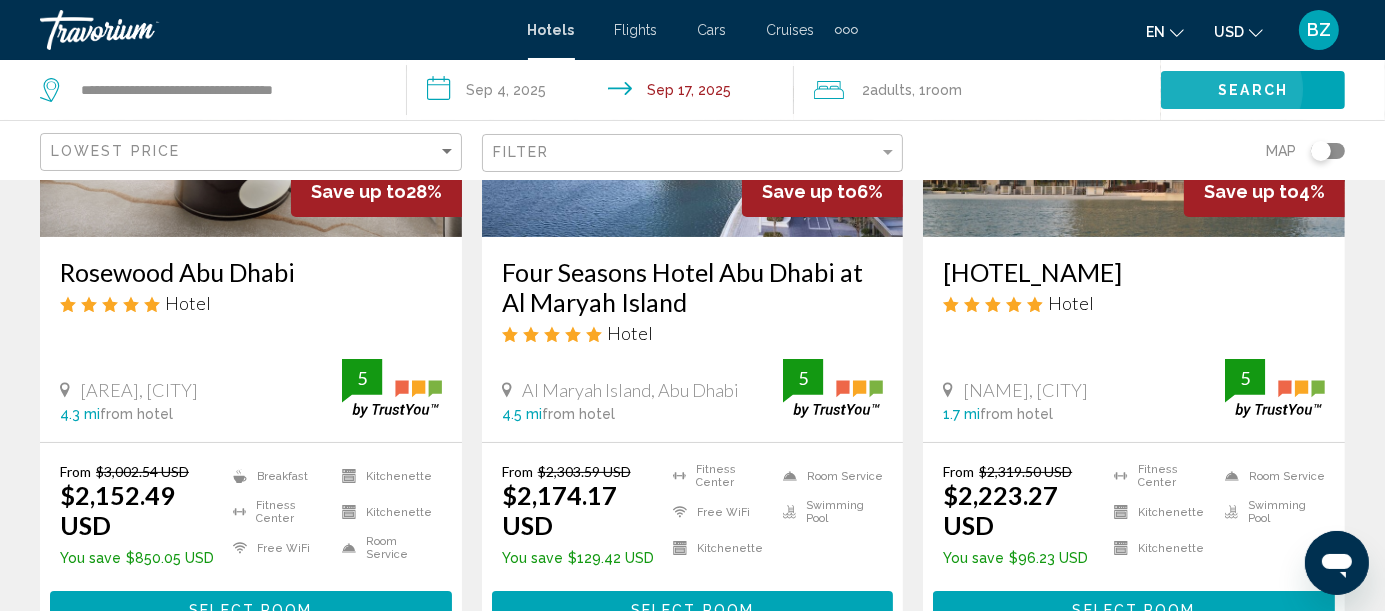 scroll, scrollTop: 45, scrollLeft: 0, axis: vertical 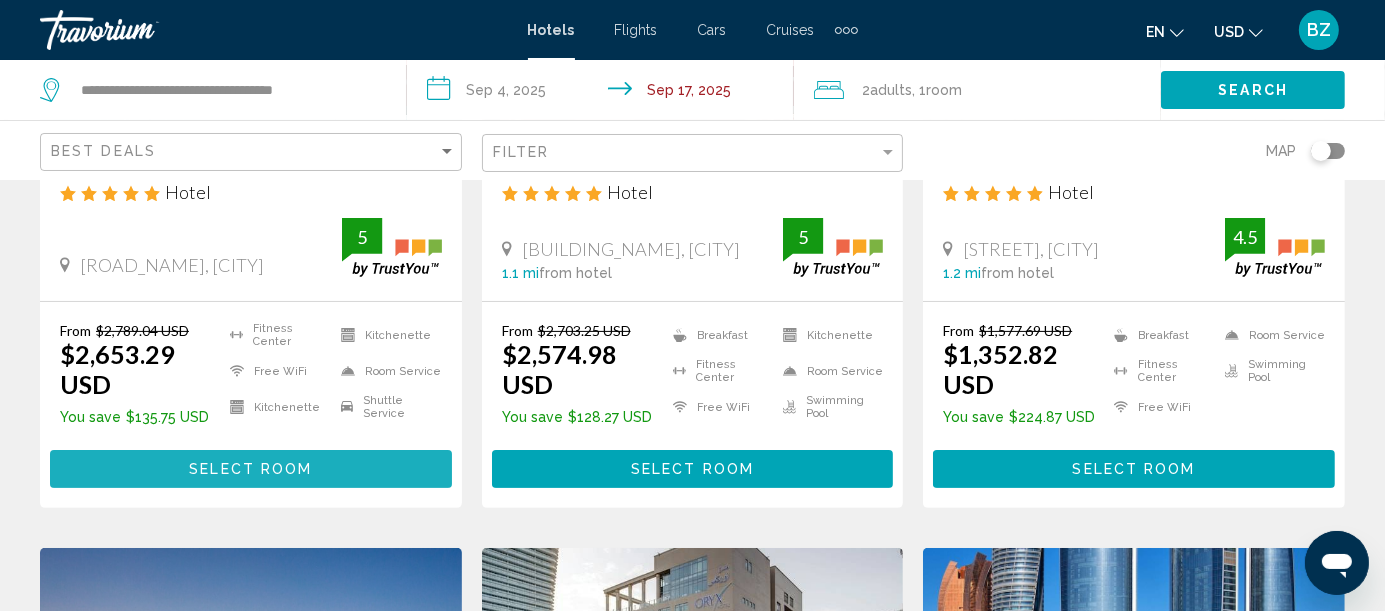 click on "Select Room" at bounding box center (251, 468) 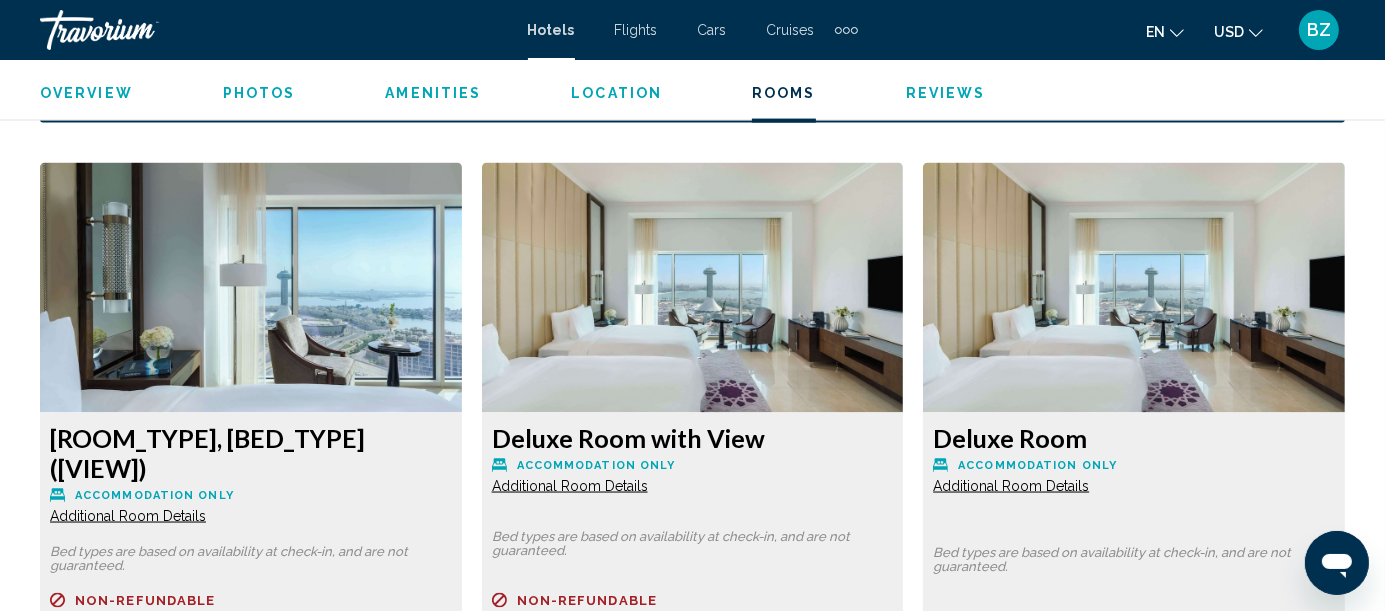 scroll, scrollTop: 3054, scrollLeft: 0, axis: vertical 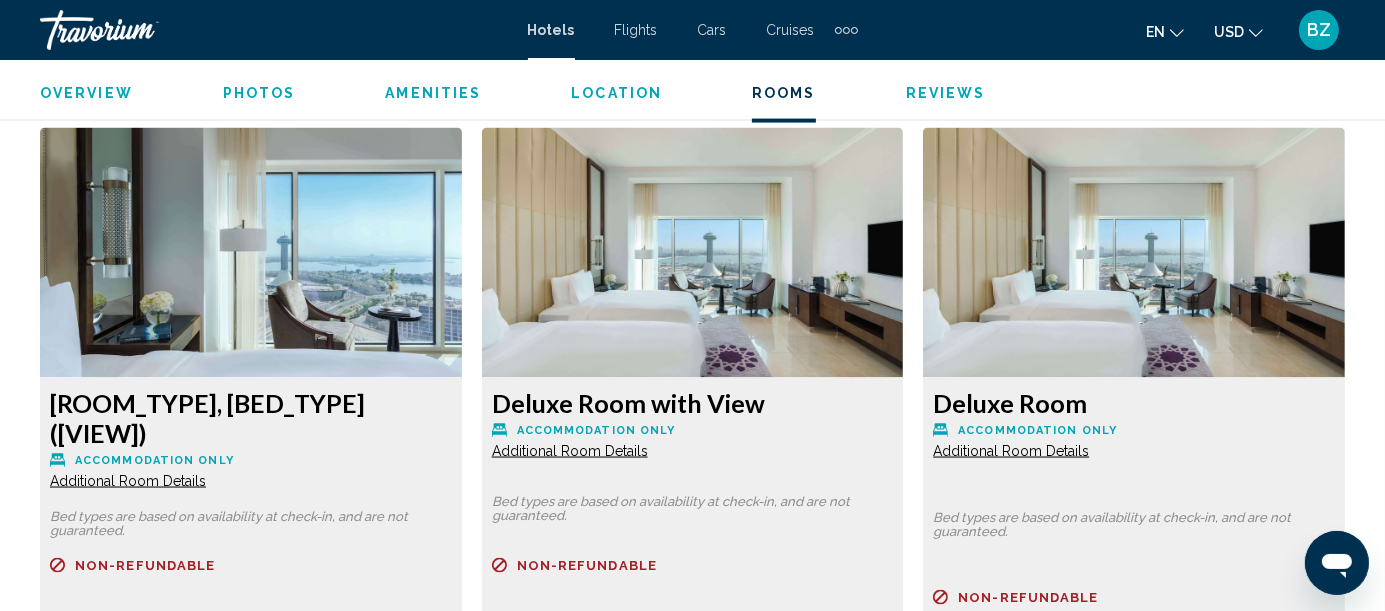 click on "More rates" at bounding box center [146, 793] 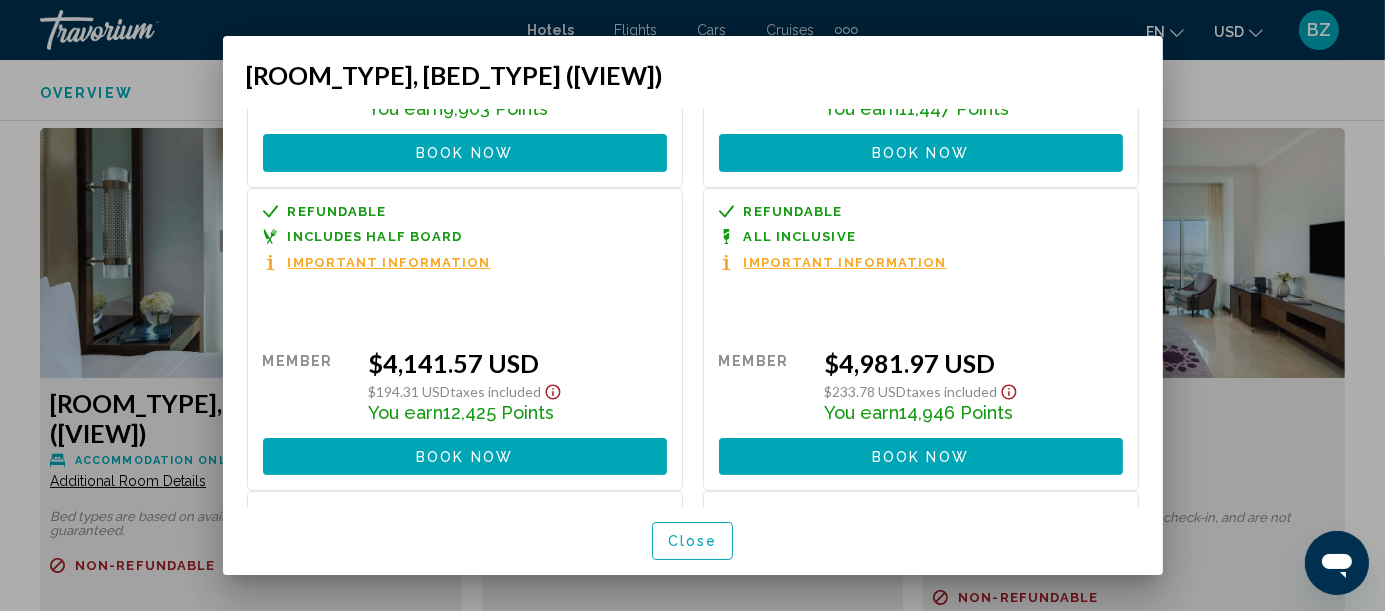 scroll, scrollTop: 555, scrollLeft: 0, axis: vertical 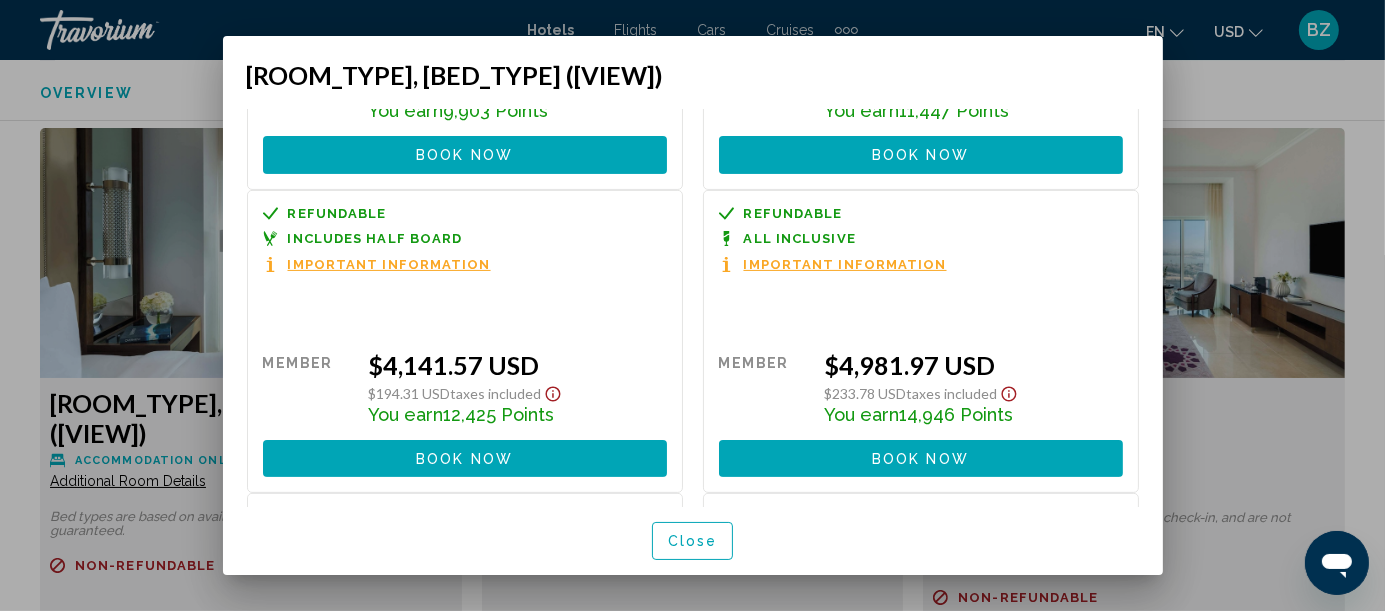 click at bounding box center [692, 305] 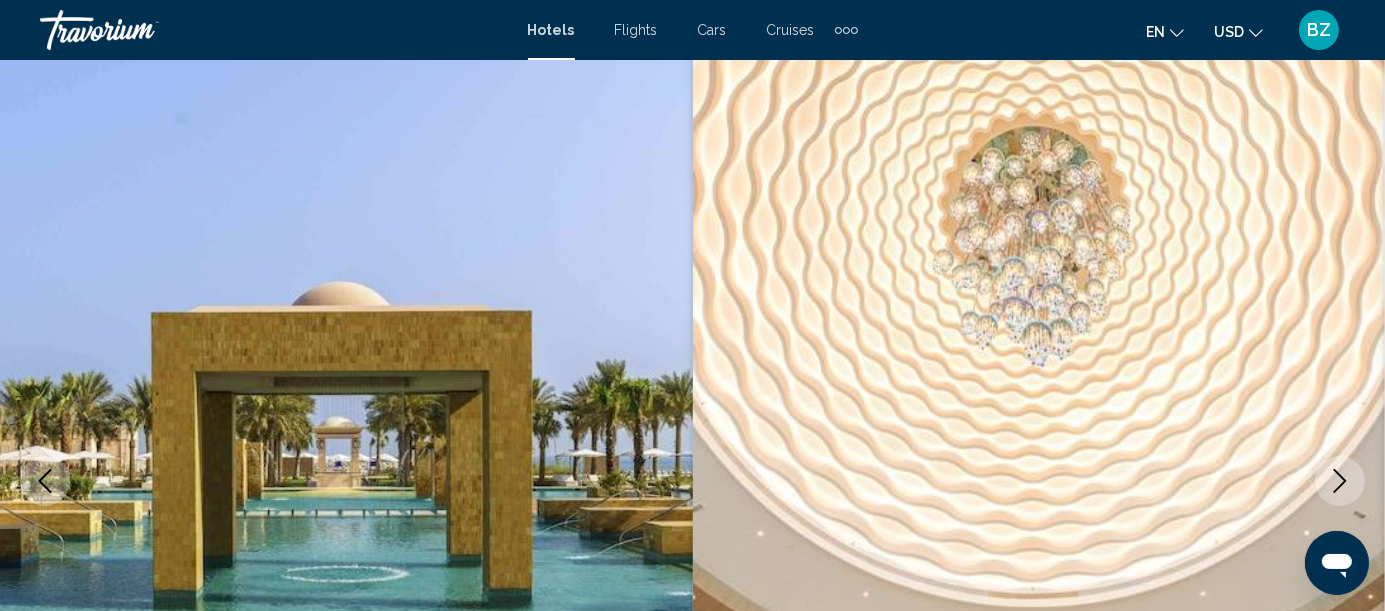 scroll, scrollTop: 0, scrollLeft: 0, axis: both 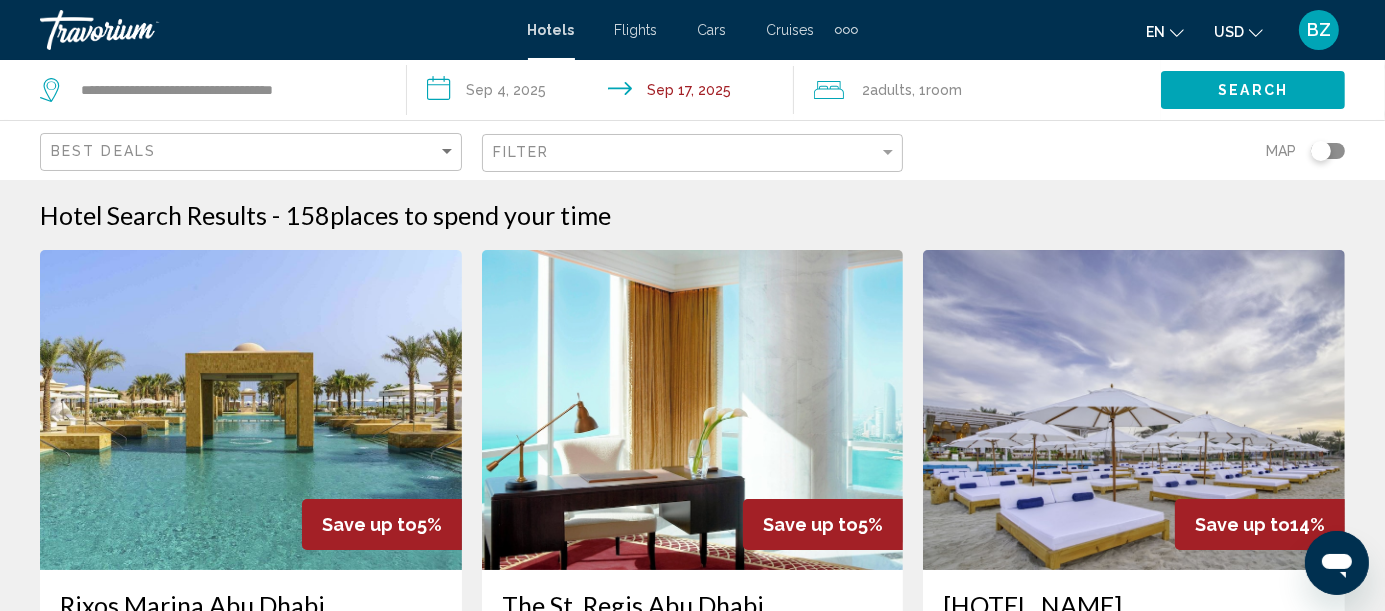 click on "**********" at bounding box center [604, 93] 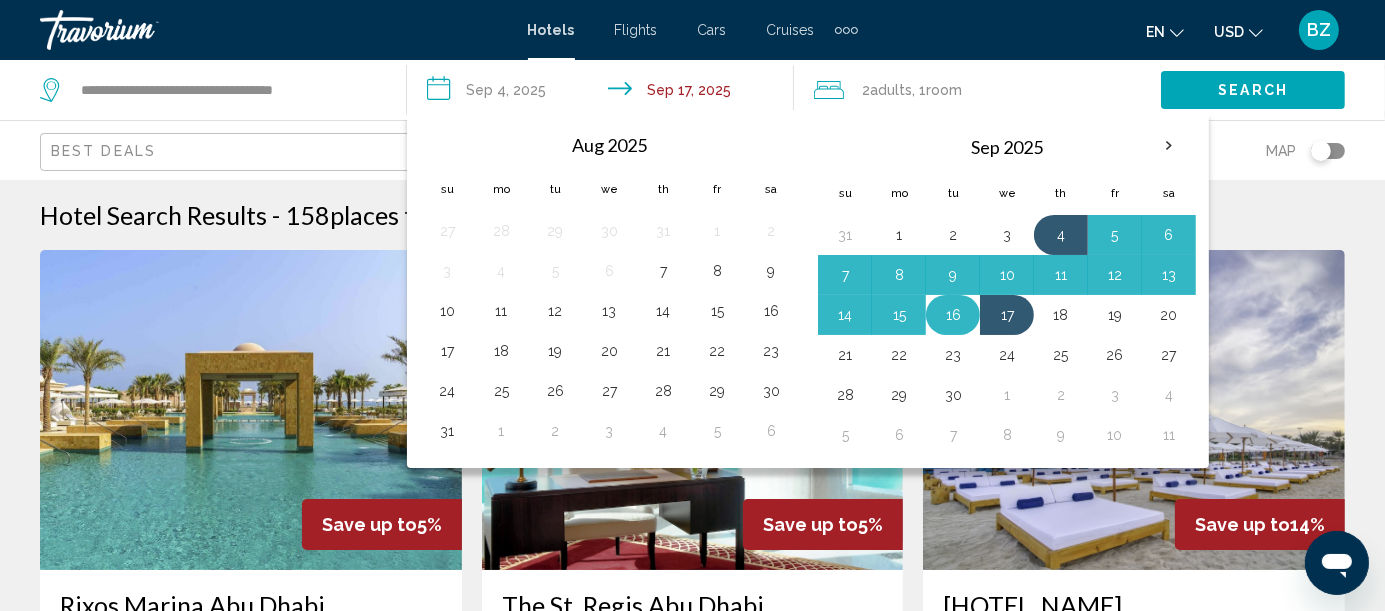 click on "16" at bounding box center [953, 315] 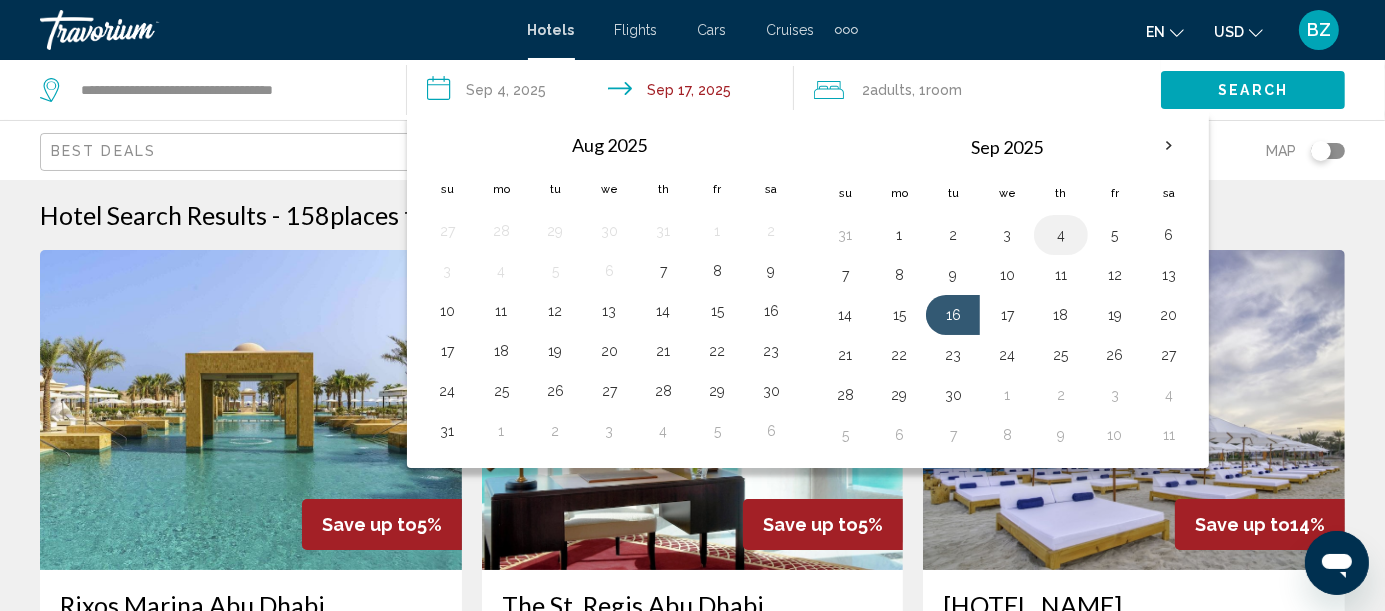 click on "4" at bounding box center [1061, 235] 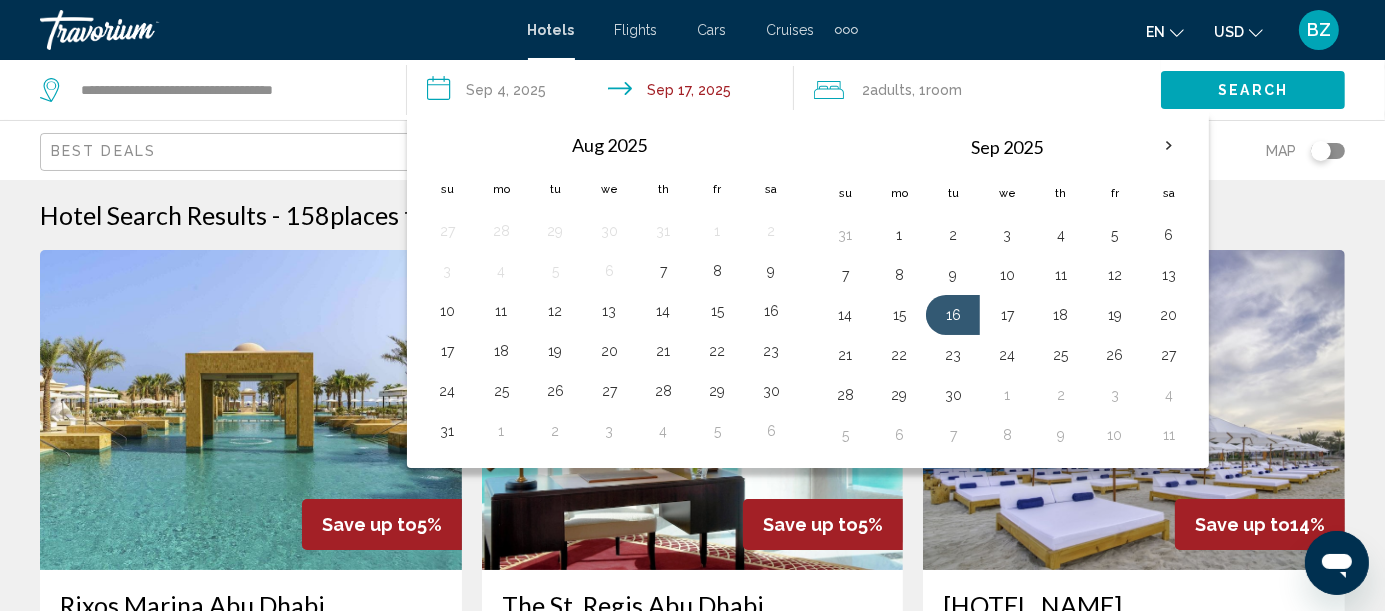 type on "**********" 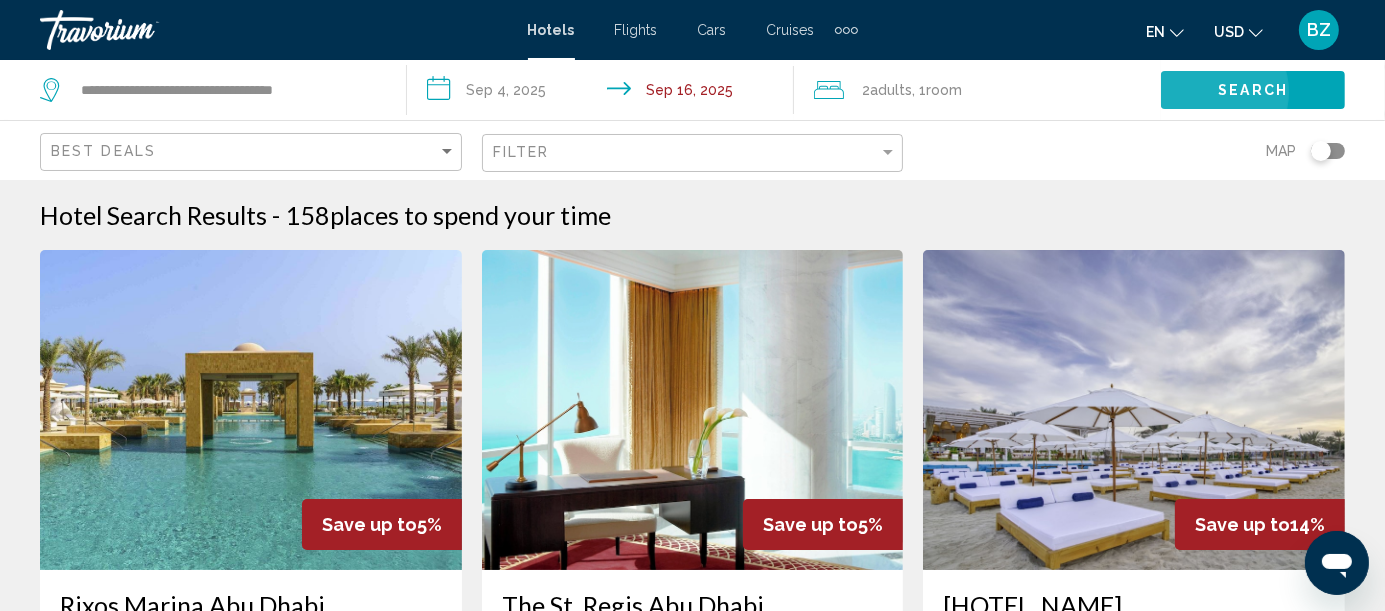 click on "Search" 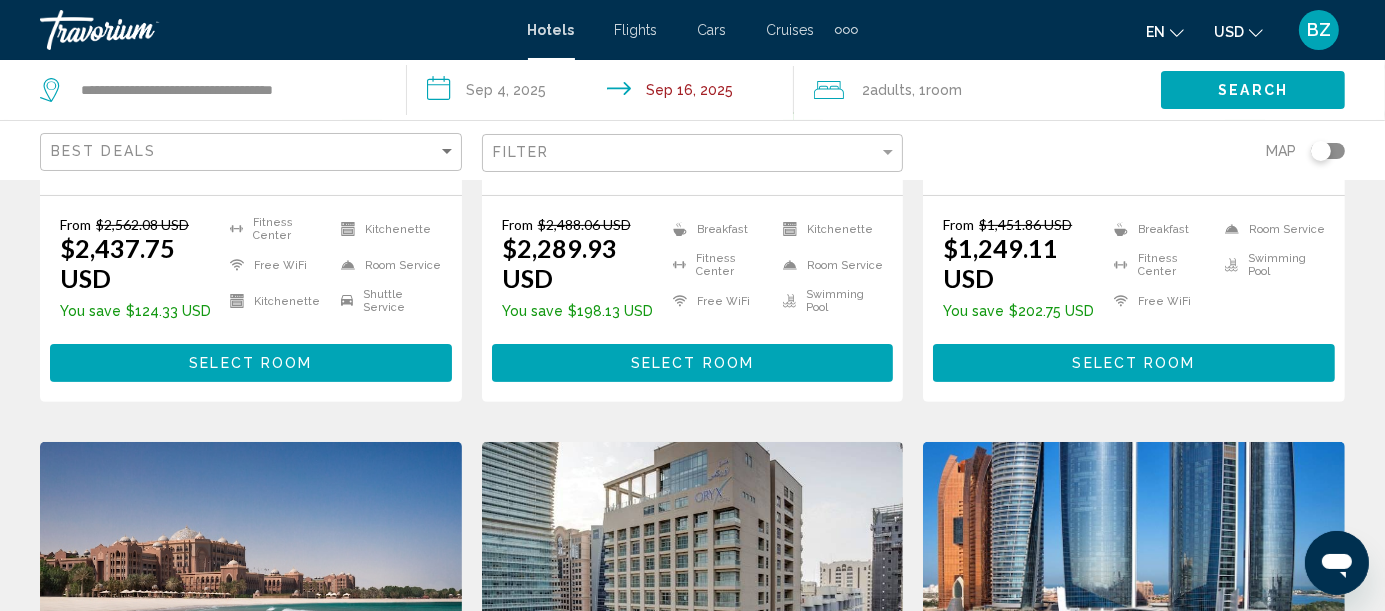scroll, scrollTop: 444, scrollLeft: 0, axis: vertical 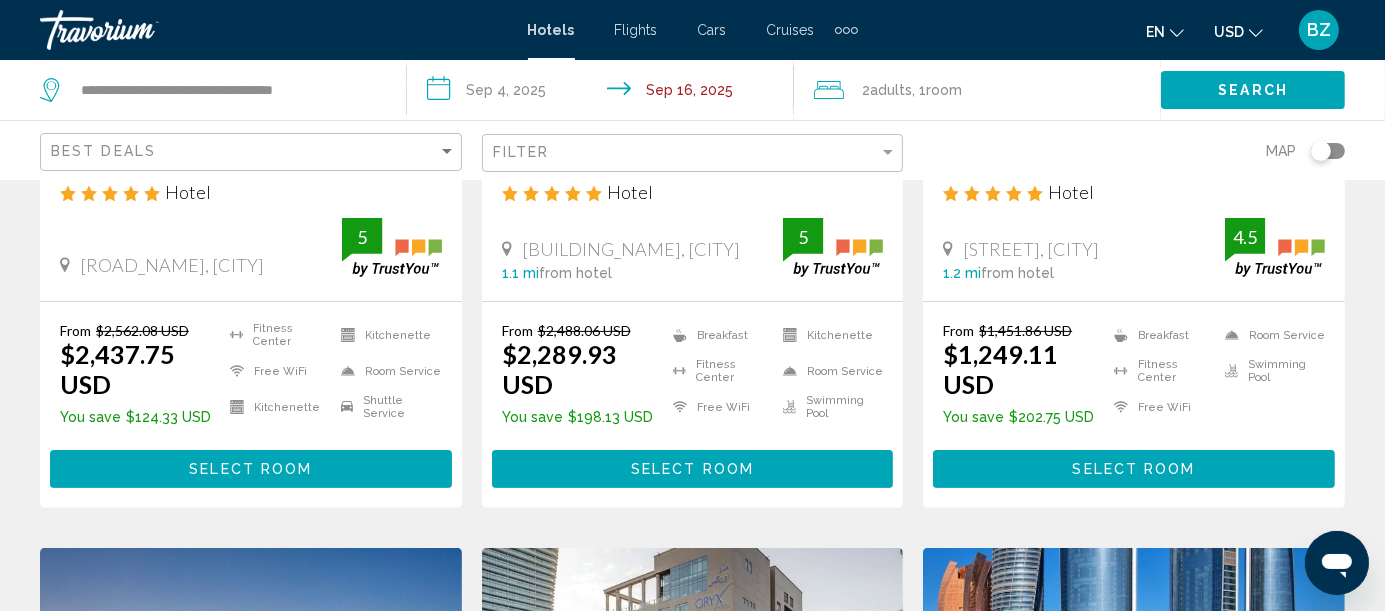 click on "Select Room" at bounding box center [251, 468] 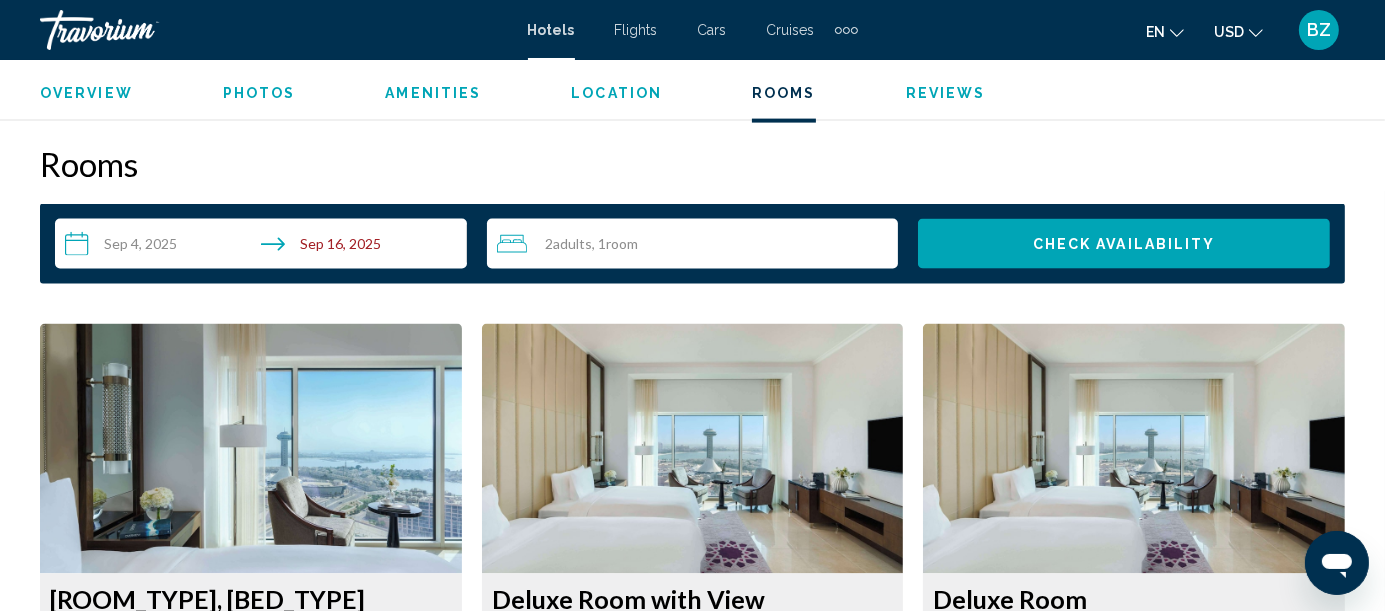 scroll, scrollTop: 2943, scrollLeft: 0, axis: vertical 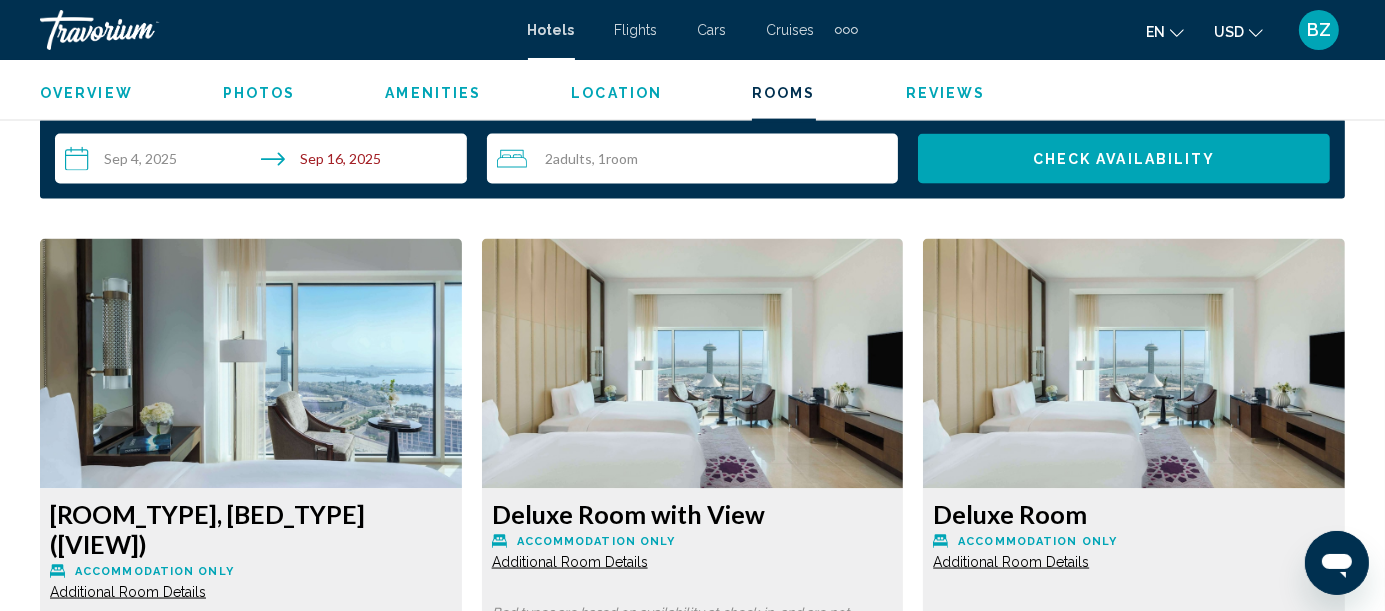 click on "More rates" at bounding box center (146, 905) 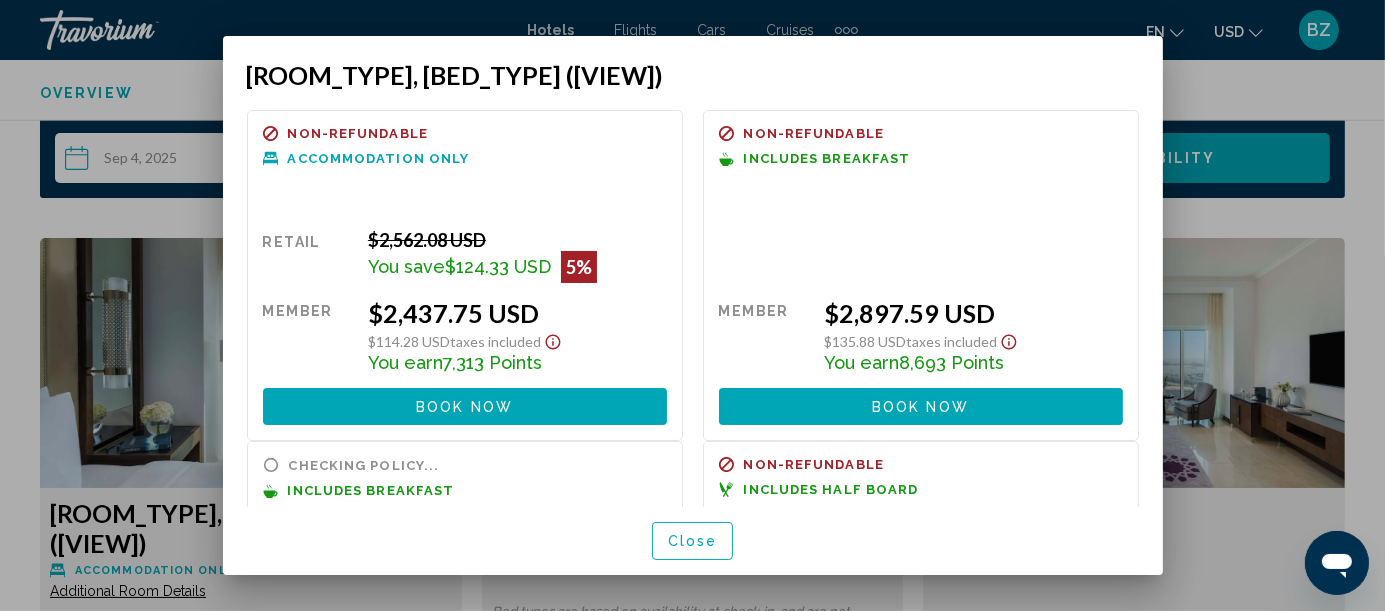 scroll, scrollTop: 0, scrollLeft: 0, axis: both 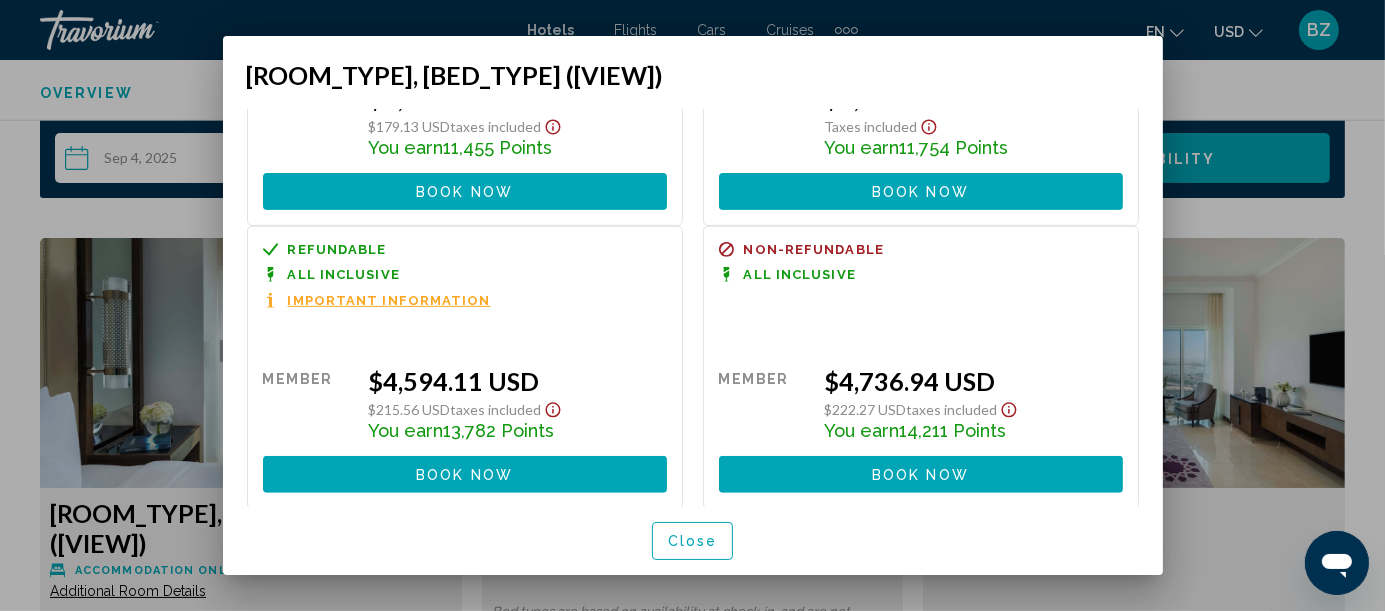 click at bounding box center (692, 305) 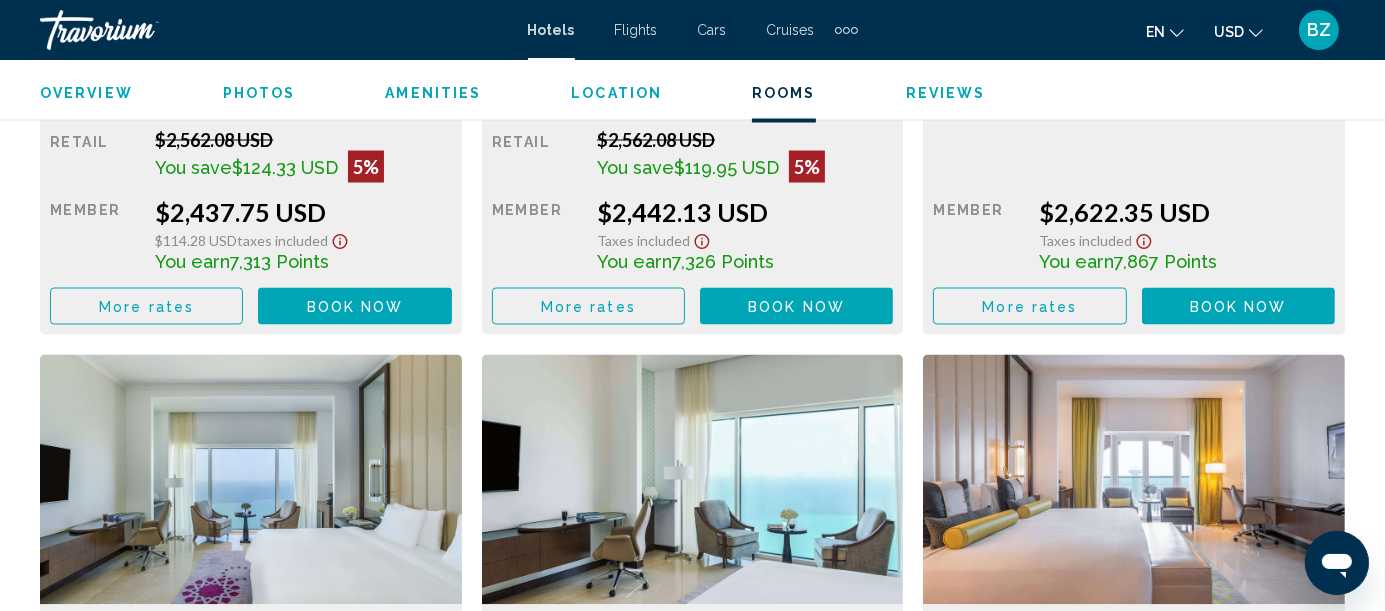 scroll, scrollTop: 3610, scrollLeft: 0, axis: vertical 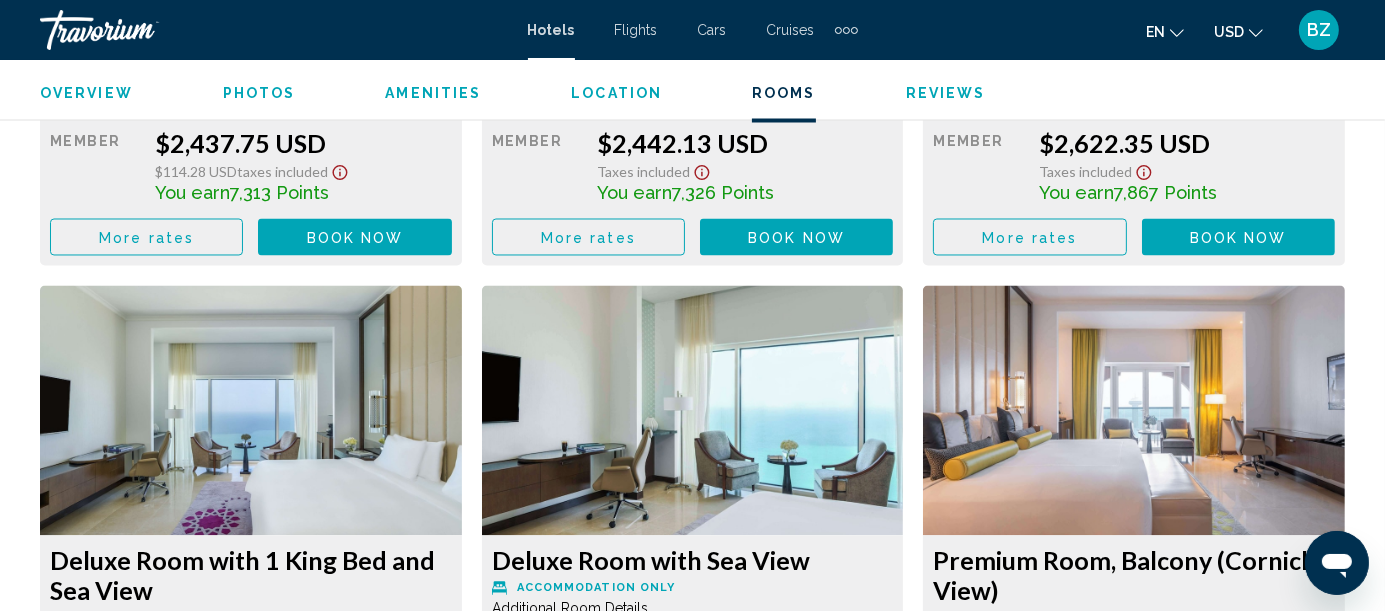 click on "More rates" at bounding box center (146, 238) 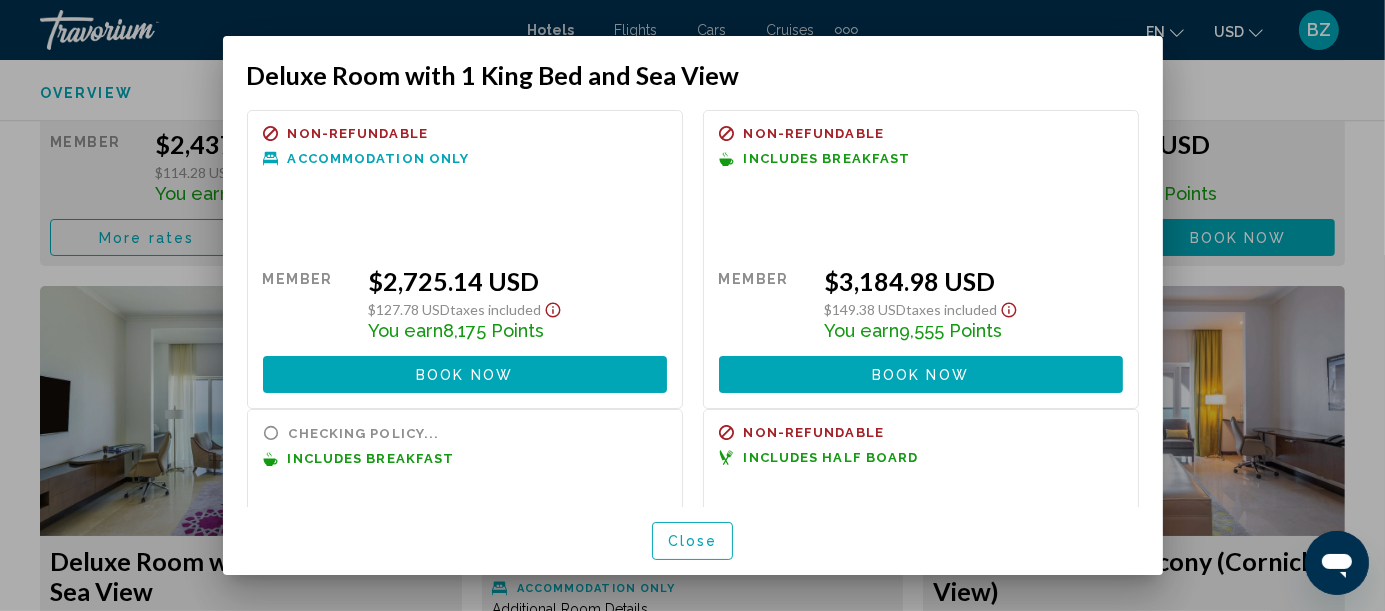 scroll, scrollTop: 0, scrollLeft: 0, axis: both 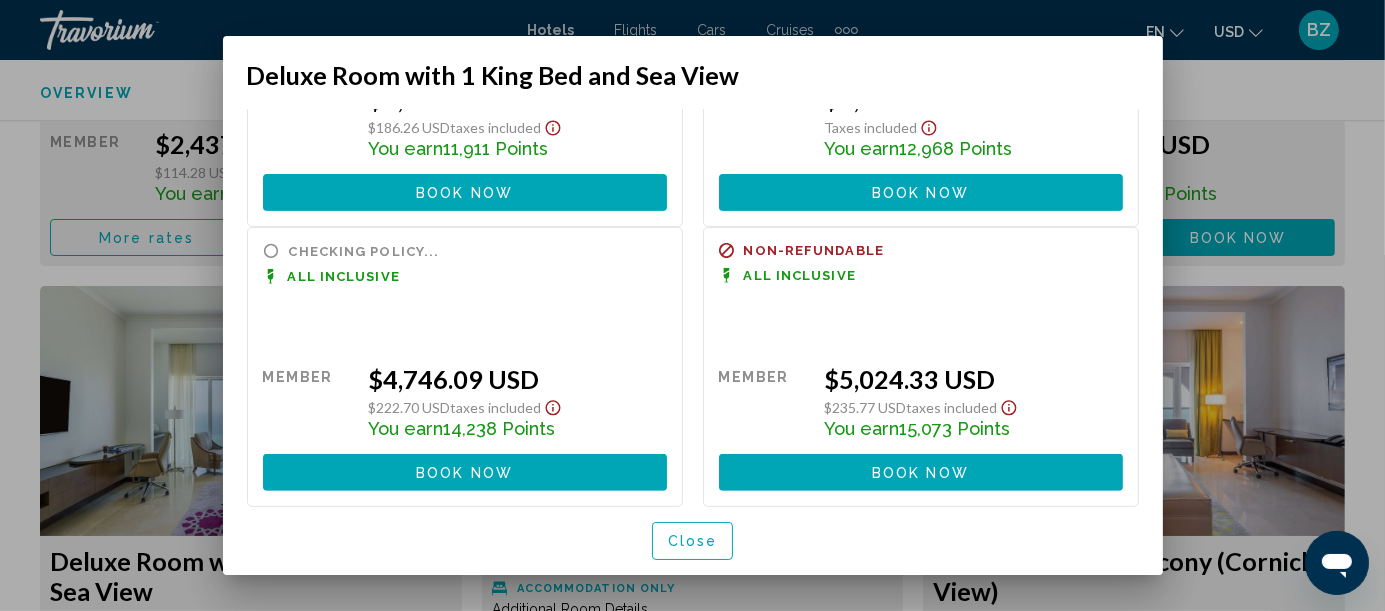 click at bounding box center (692, 305) 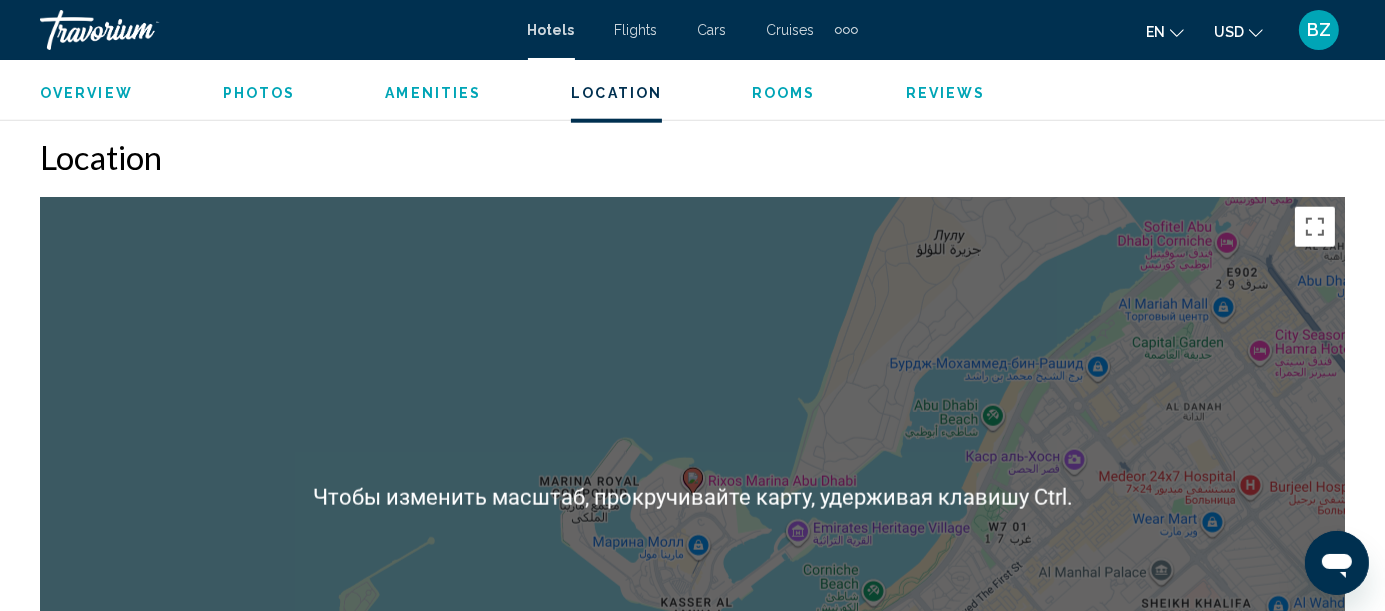 scroll, scrollTop: 1721, scrollLeft: 0, axis: vertical 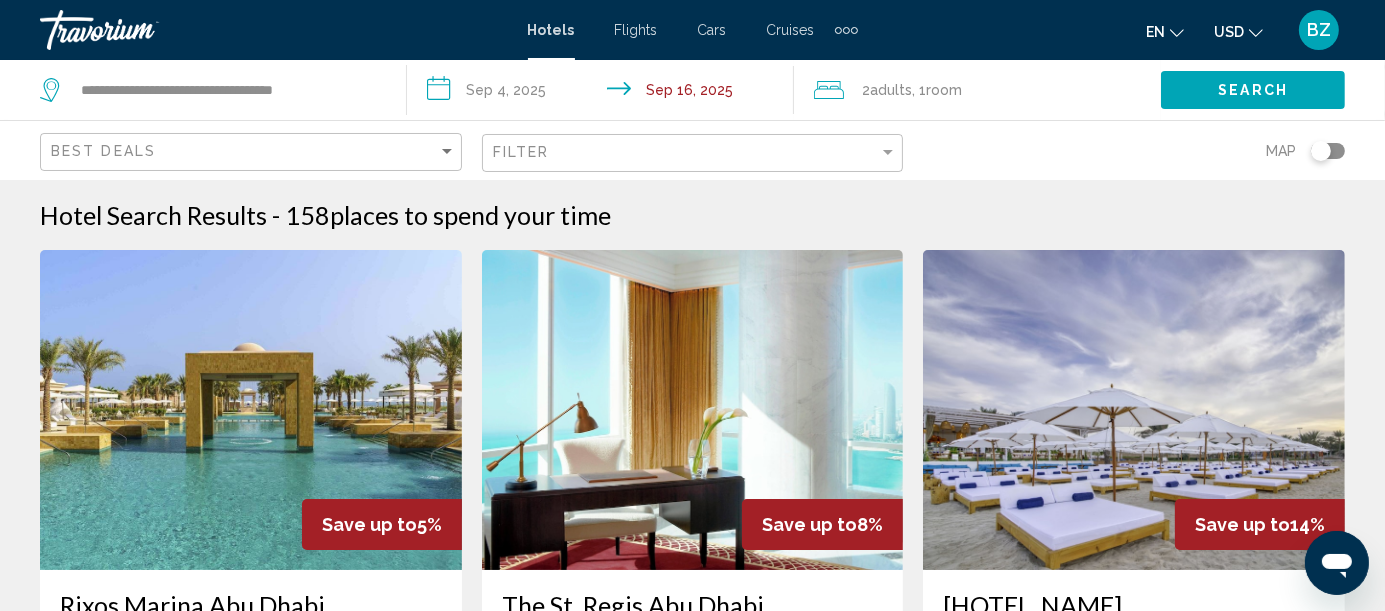 click on "**********" at bounding box center (604, 93) 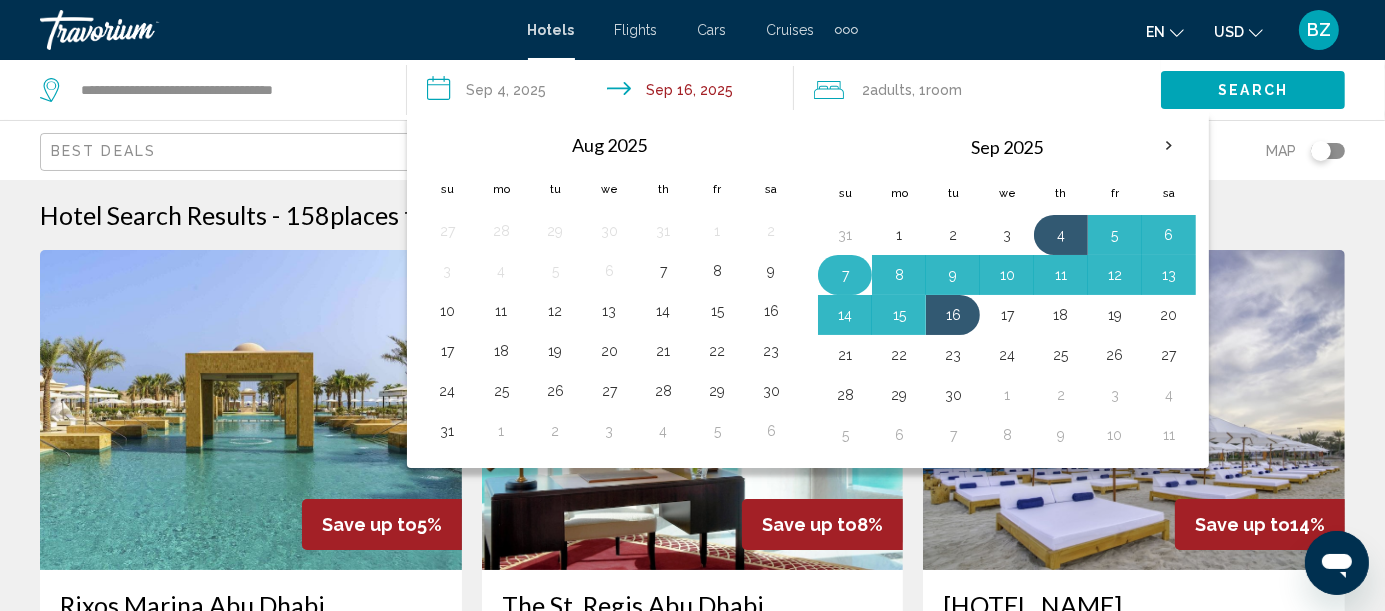 click on "7" at bounding box center [845, 275] 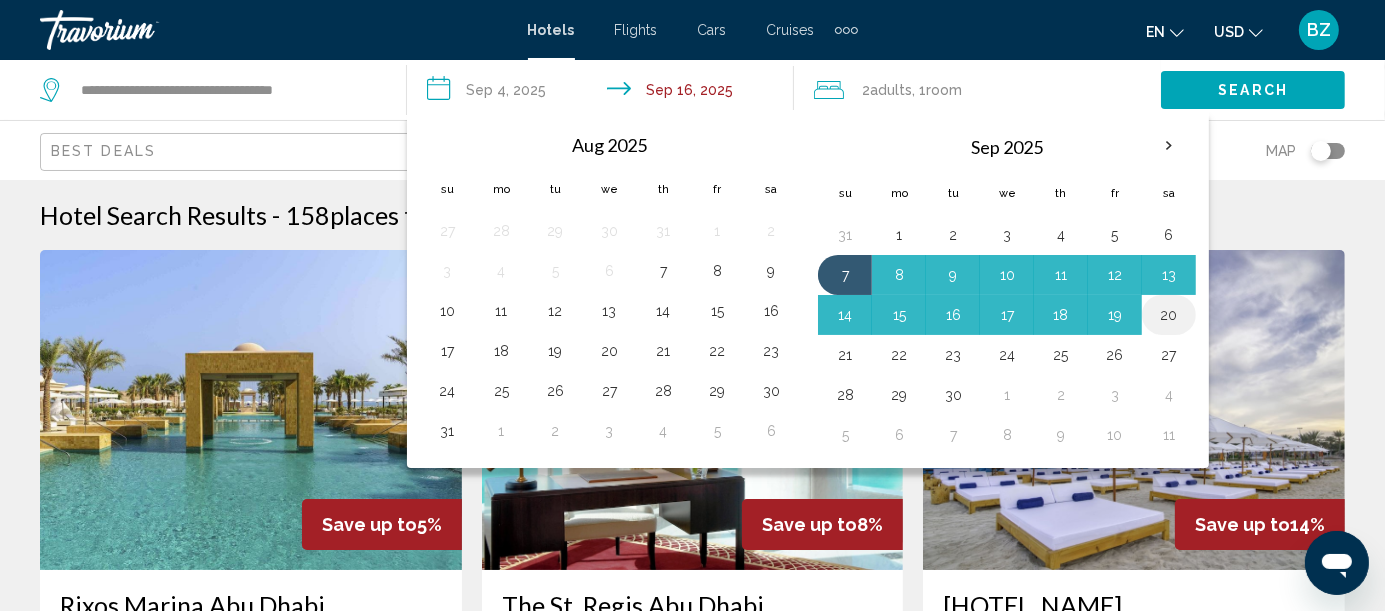 click on "20" at bounding box center (1169, 315) 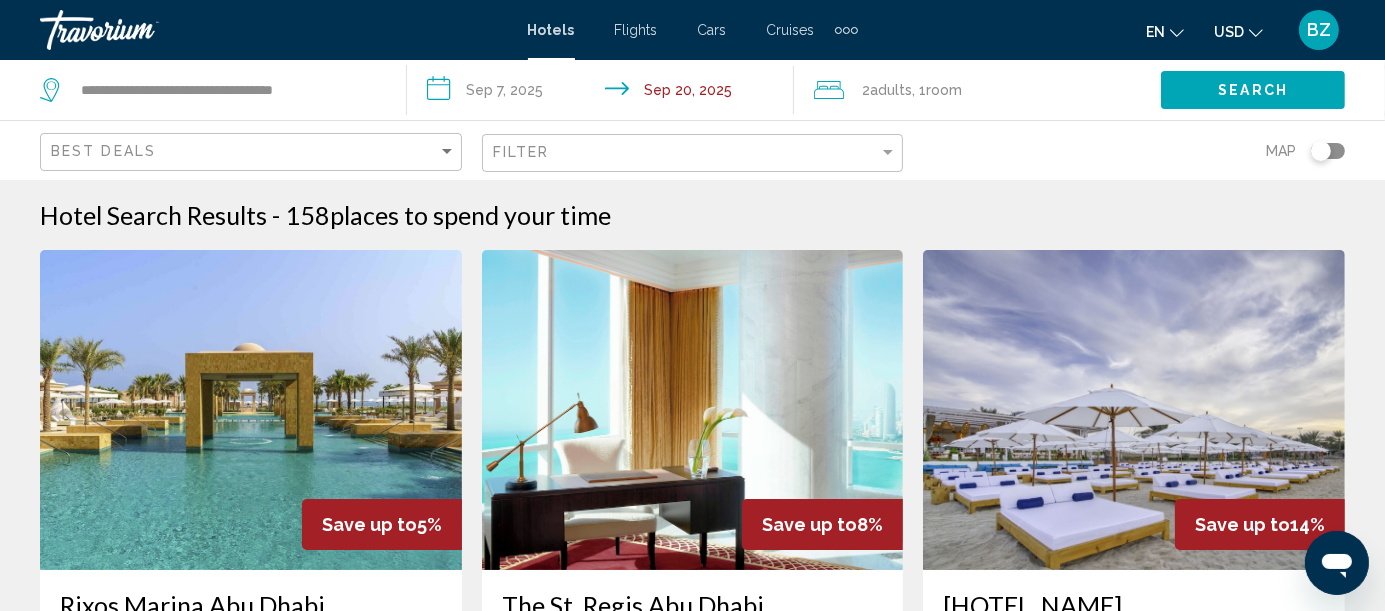 type on "**********" 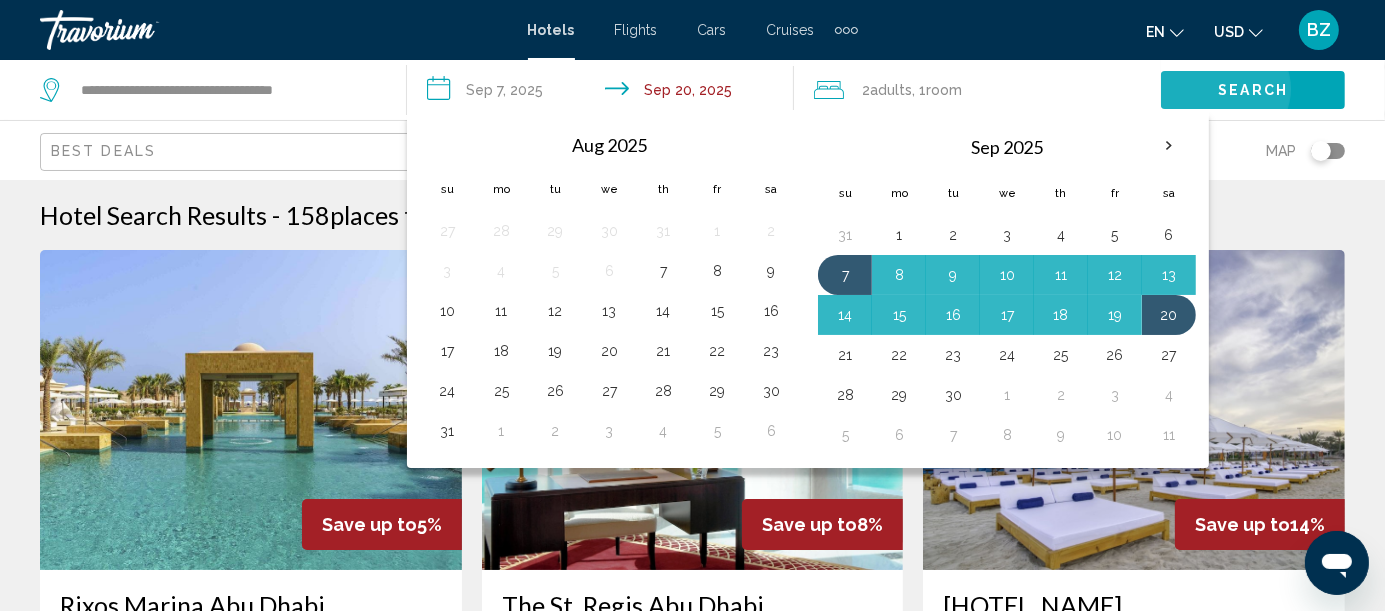 click on "Search" 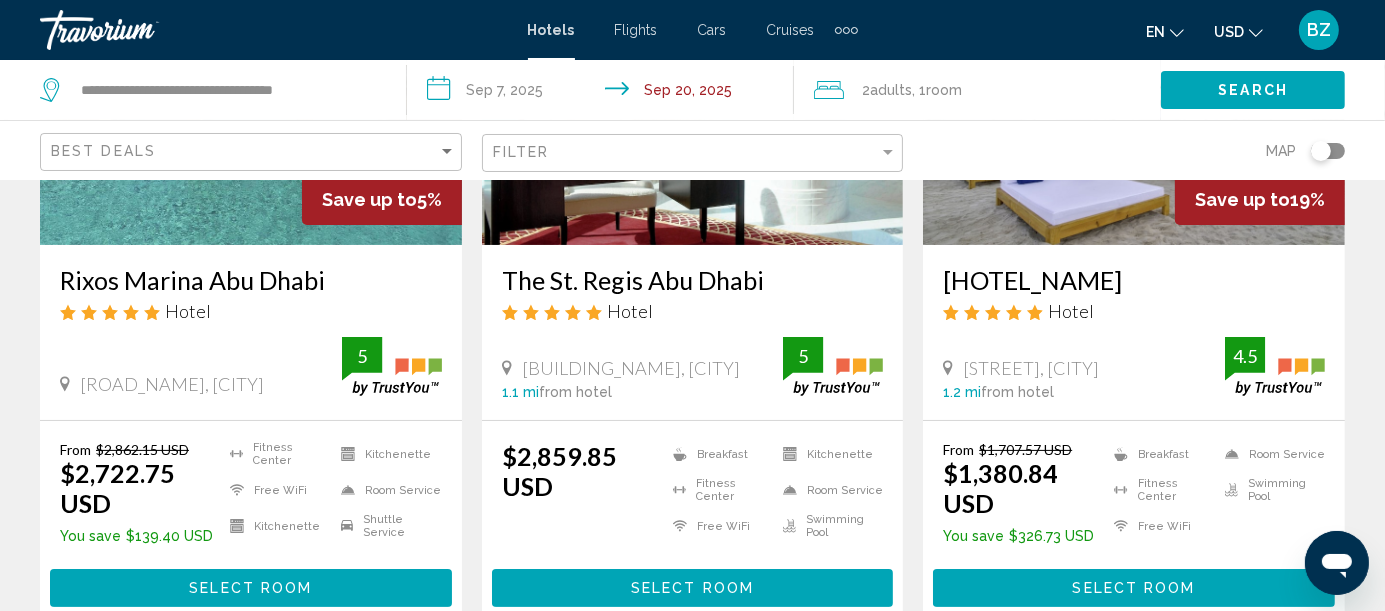 scroll, scrollTop: 444, scrollLeft: 0, axis: vertical 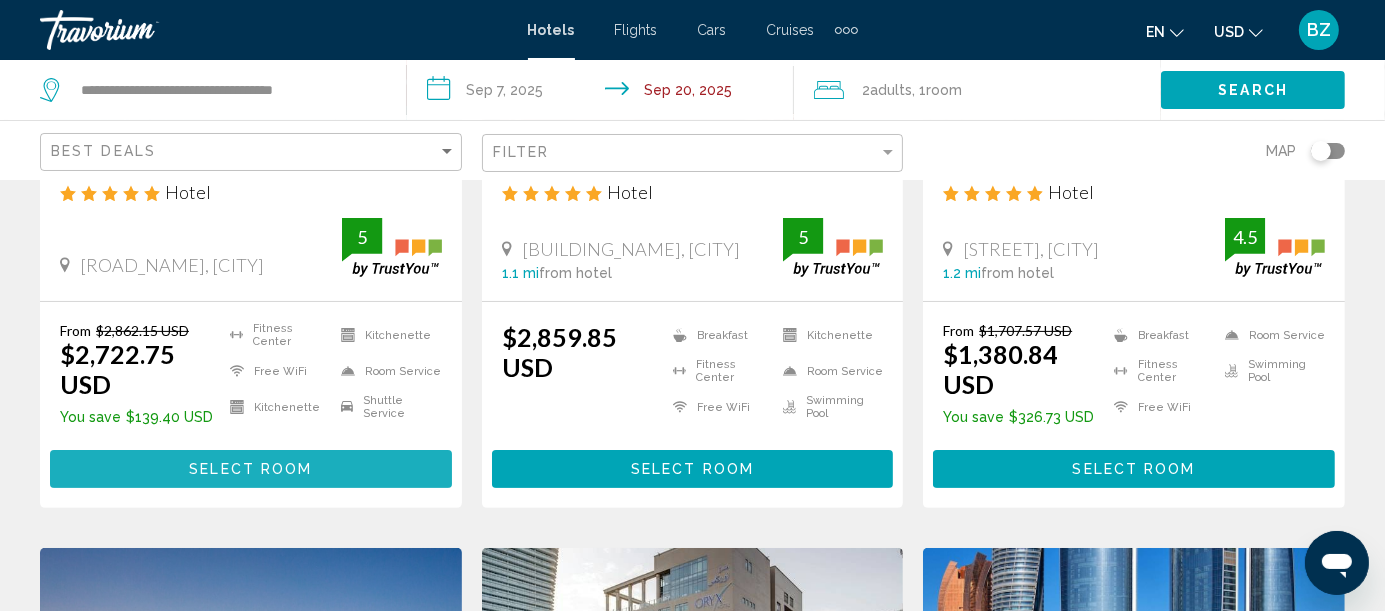 click on "Select Room" at bounding box center (250, 470) 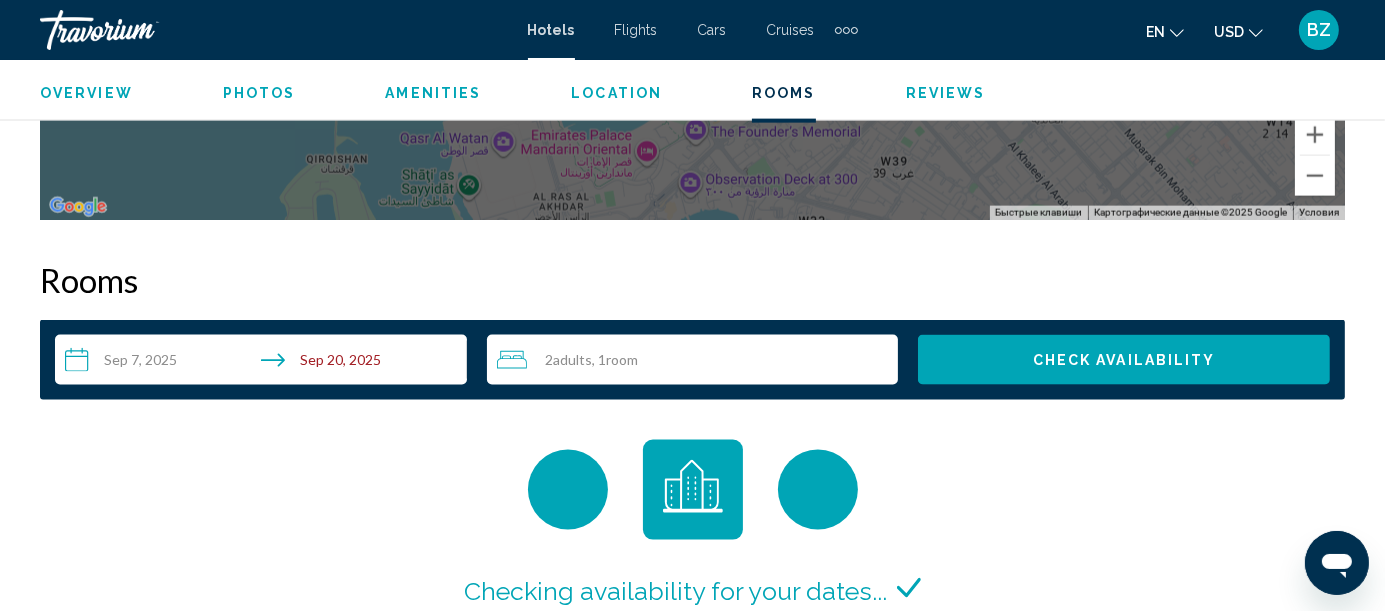 scroll, scrollTop: 2943, scrollLeft: 0, axis: vertical 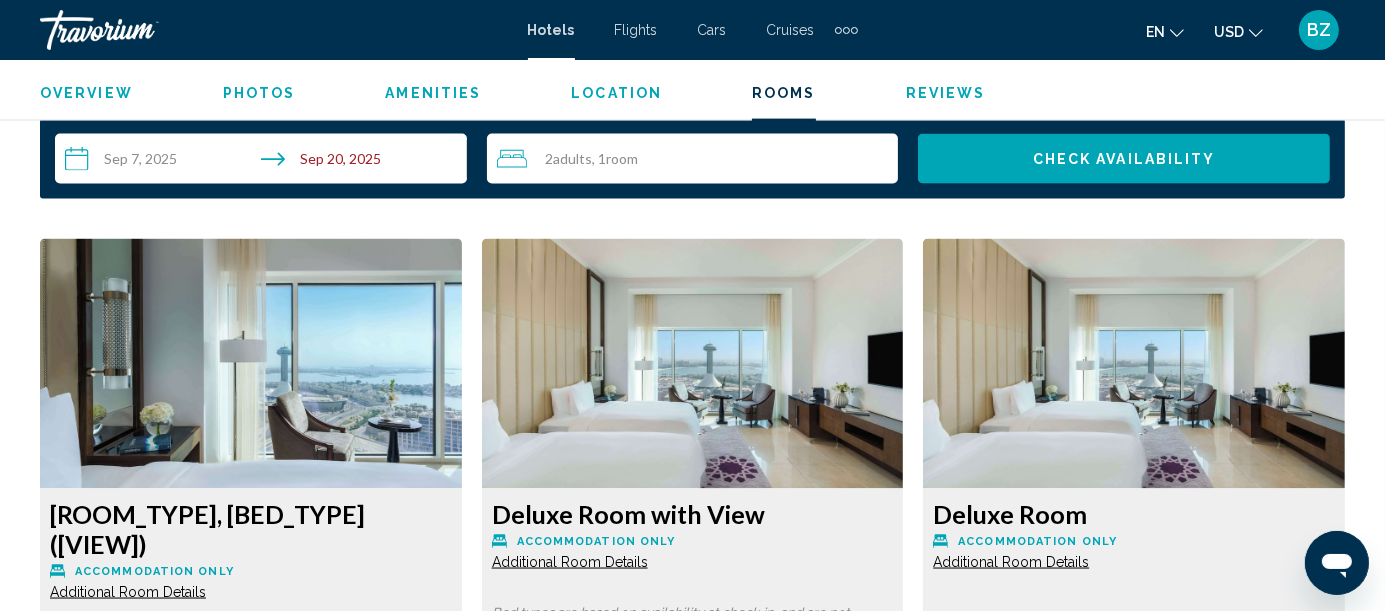 click on "More rates" at bounding box center [146, 905] 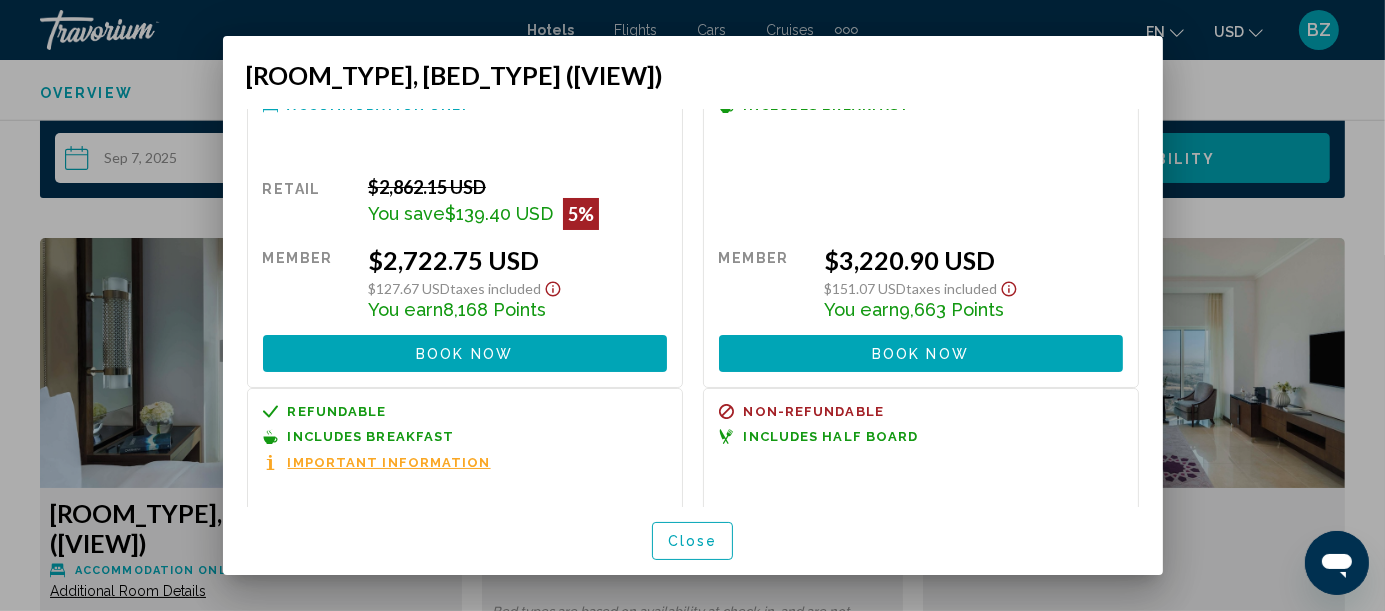 scroll, scrollTop: 0, scrollLeft: 0, axis: both 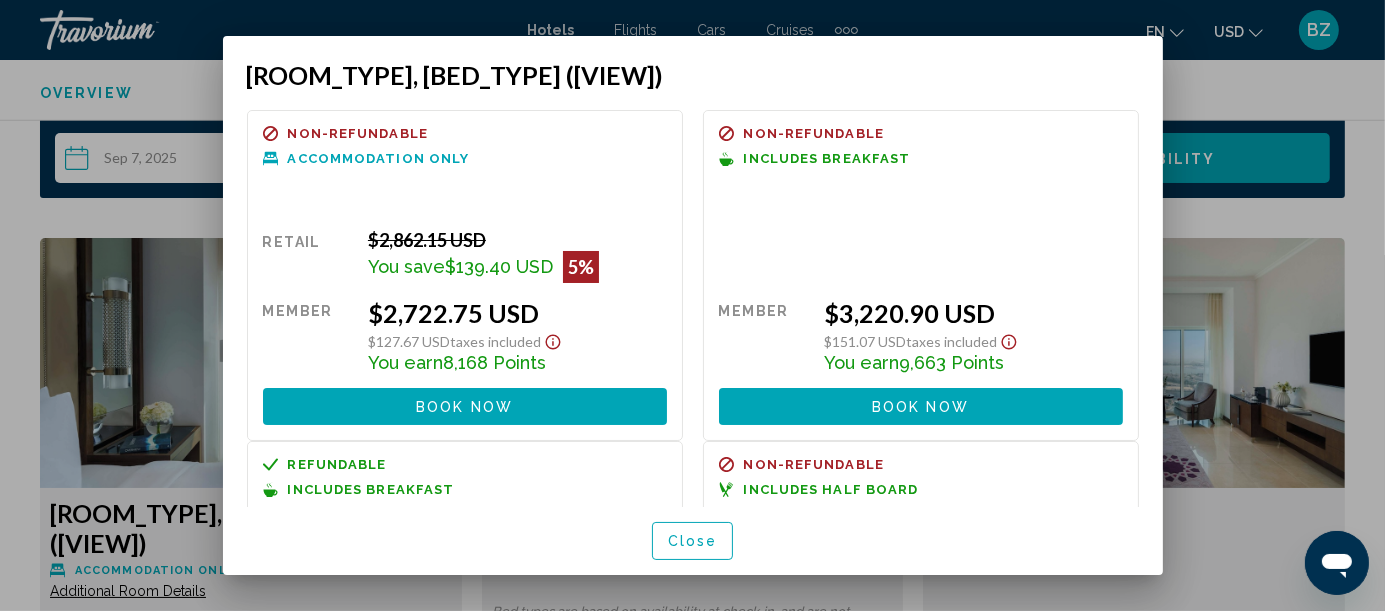 click at bounding box center [692, 305] 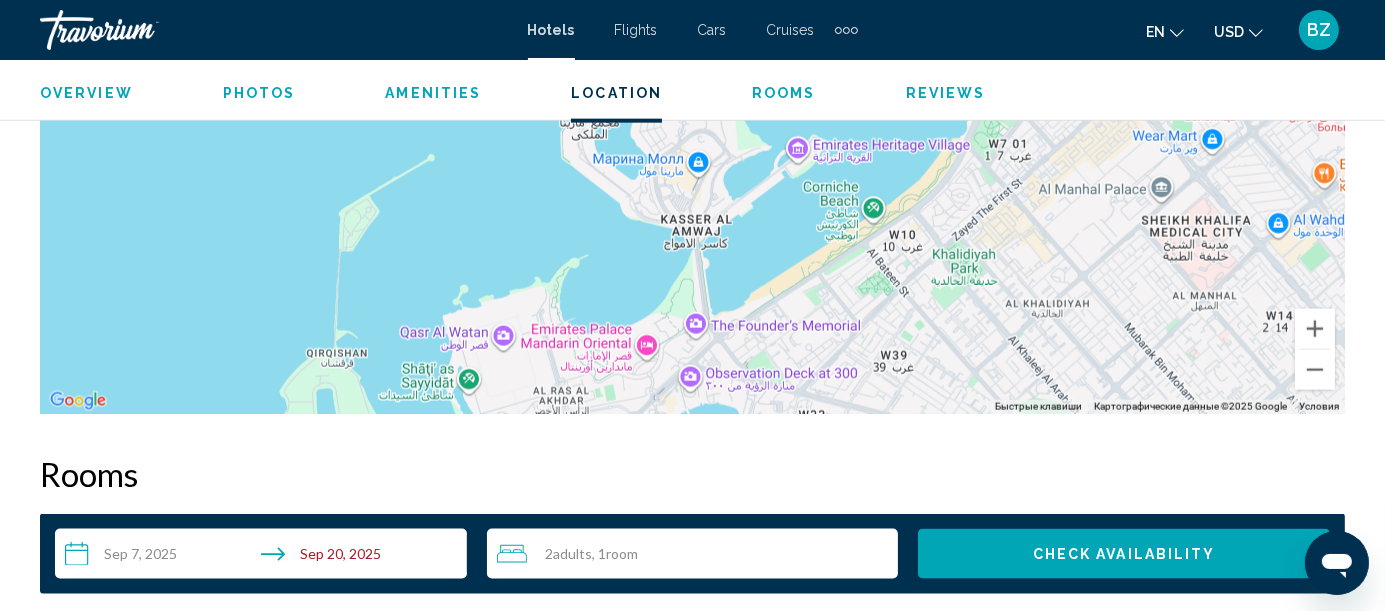 scroll, scrollTop: 2444, scrollLeft: 0, axis: vertical 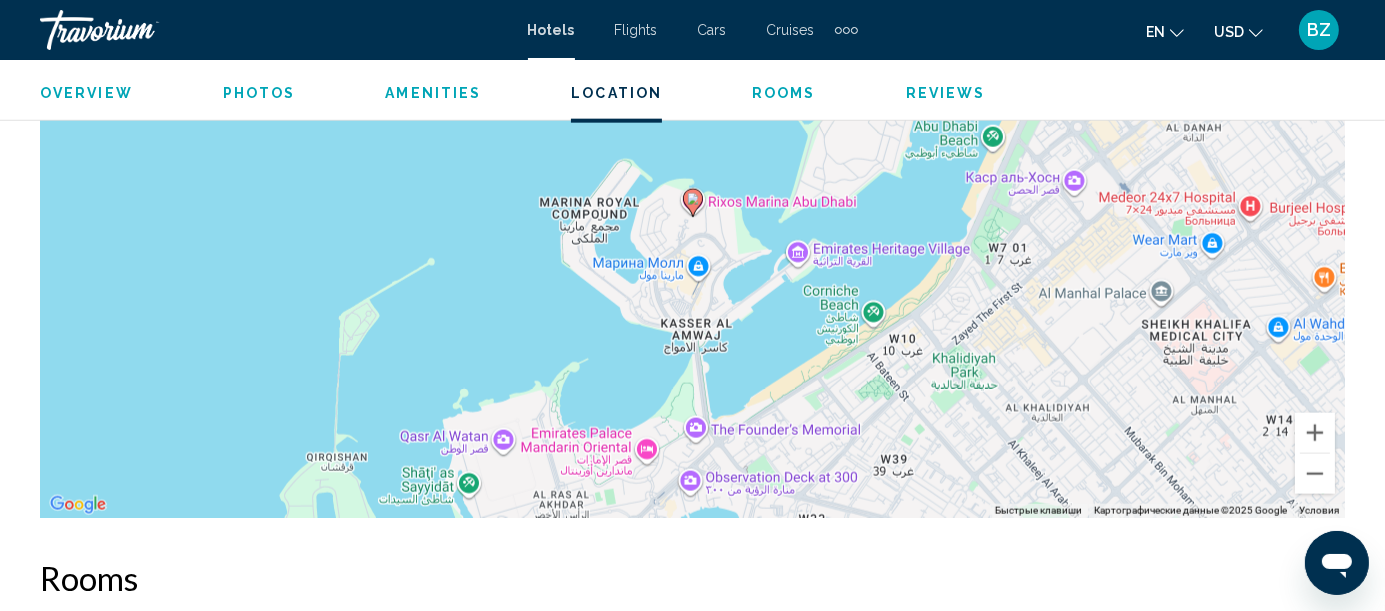 click on "**********" at bounding box center [265, 661] 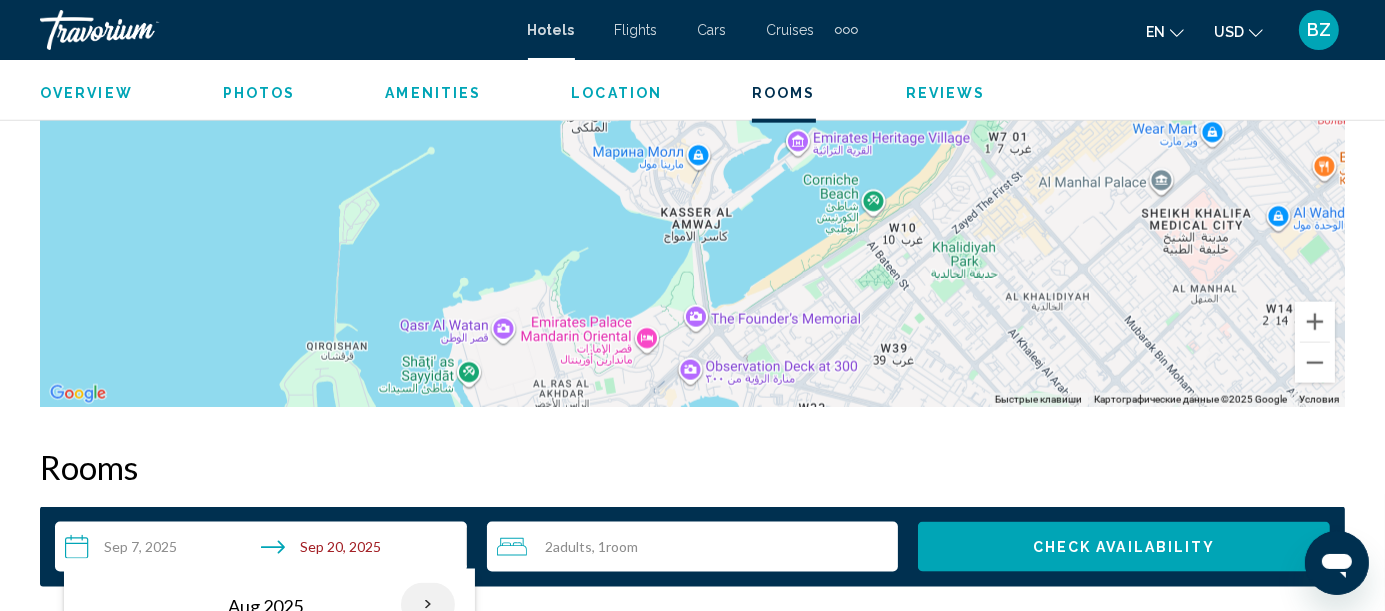 click at bounding box center [428, 605] 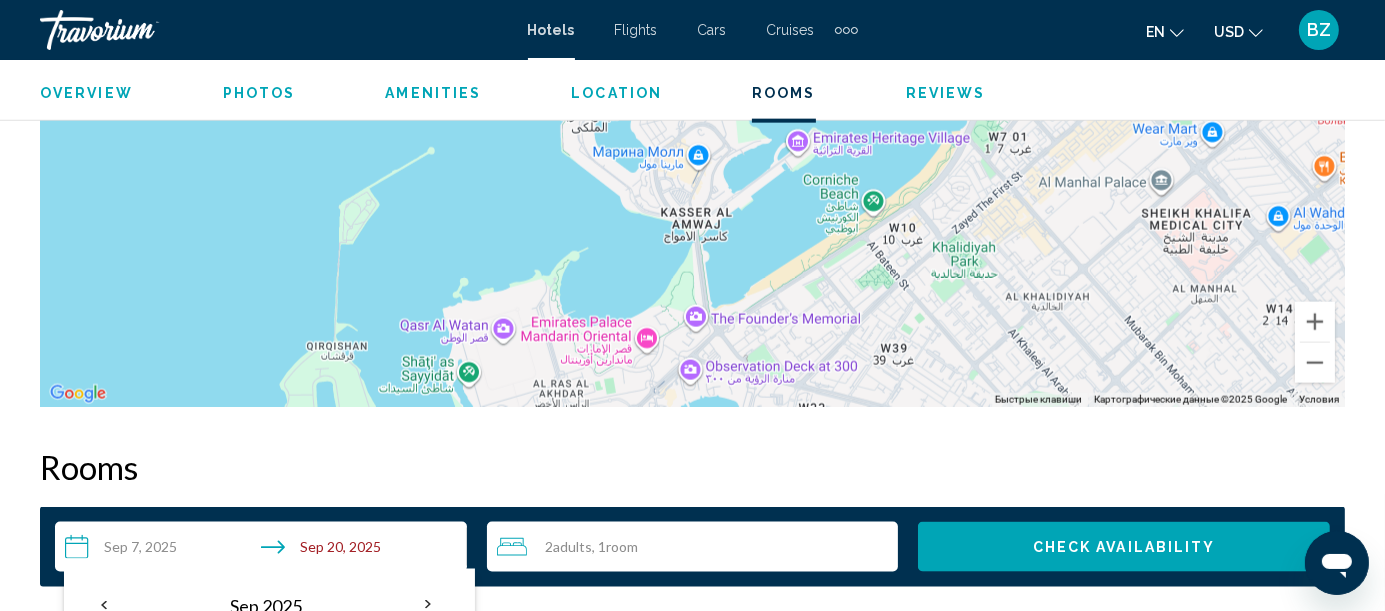 click on "21" at bounding box center (104, 814) 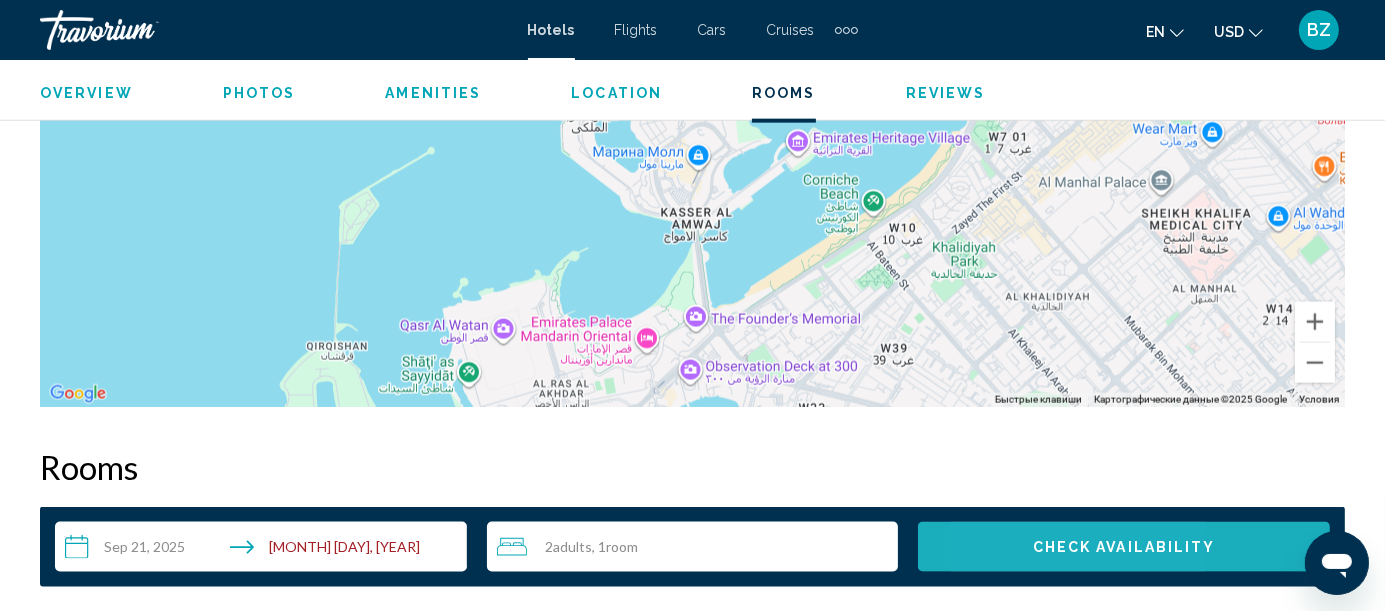click on "Check Availability" at bounding box center [1124, 547] 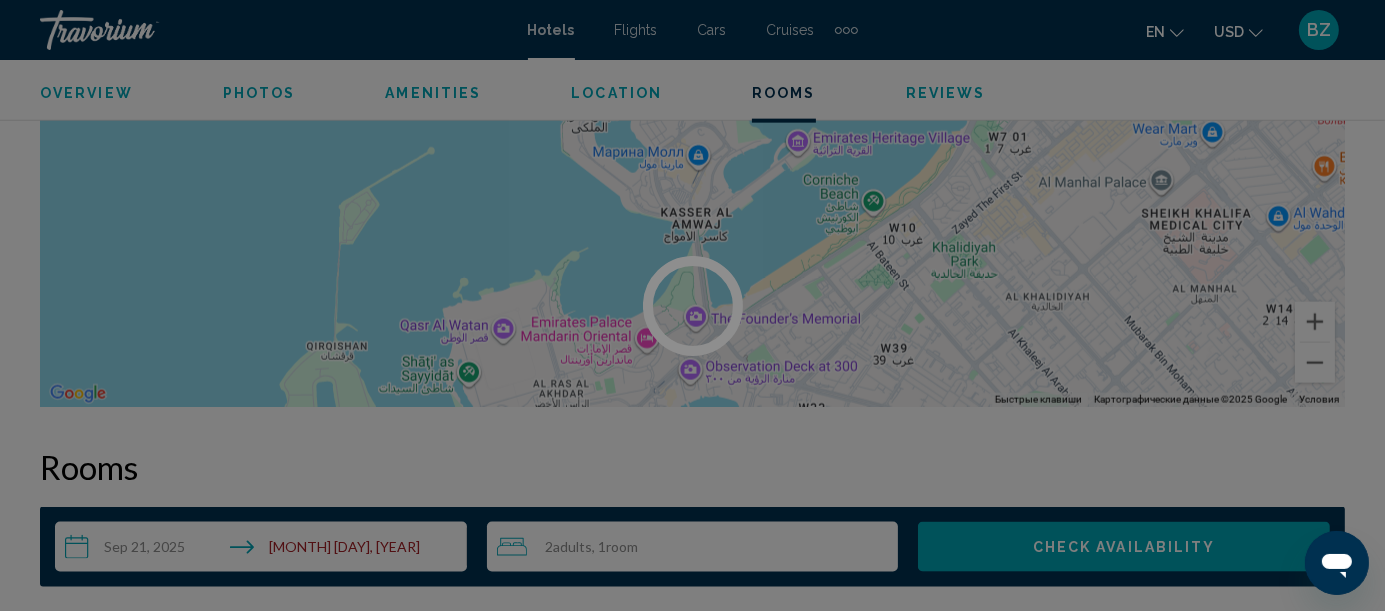 scroll, scrollTop: 2531, scrollLeft: 0, axis: vertical 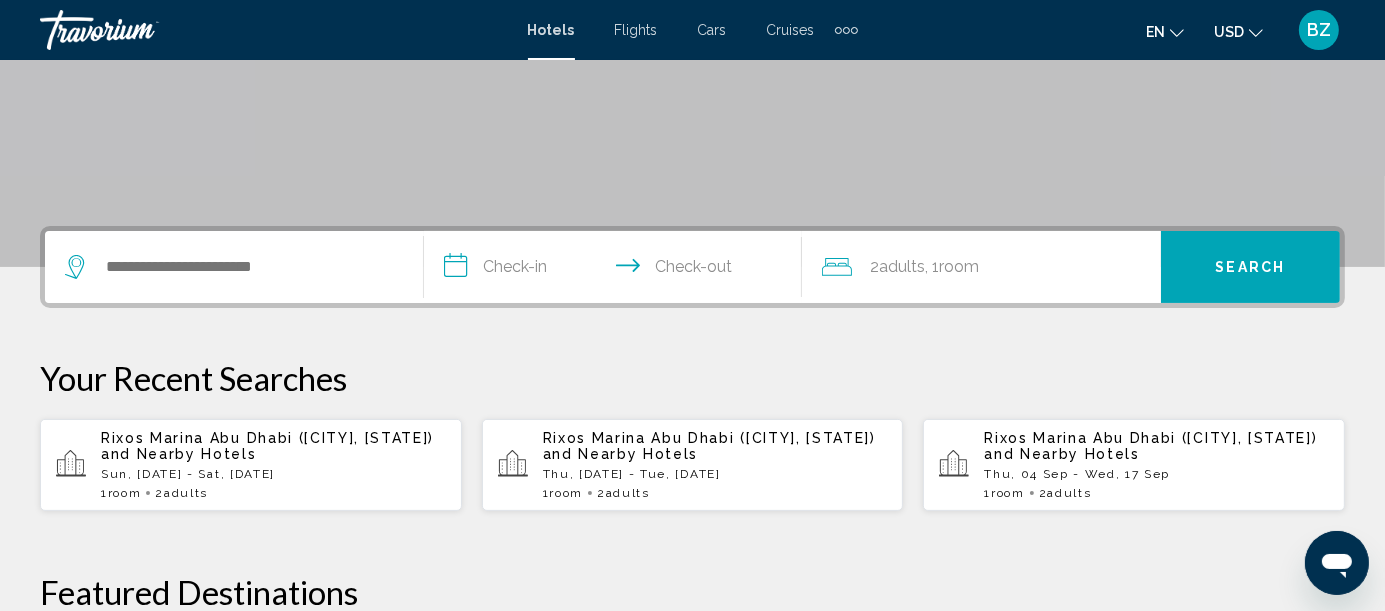 click on "Sun, [DATE] - Sat, [DATE]" at bounding box center (273, 474) 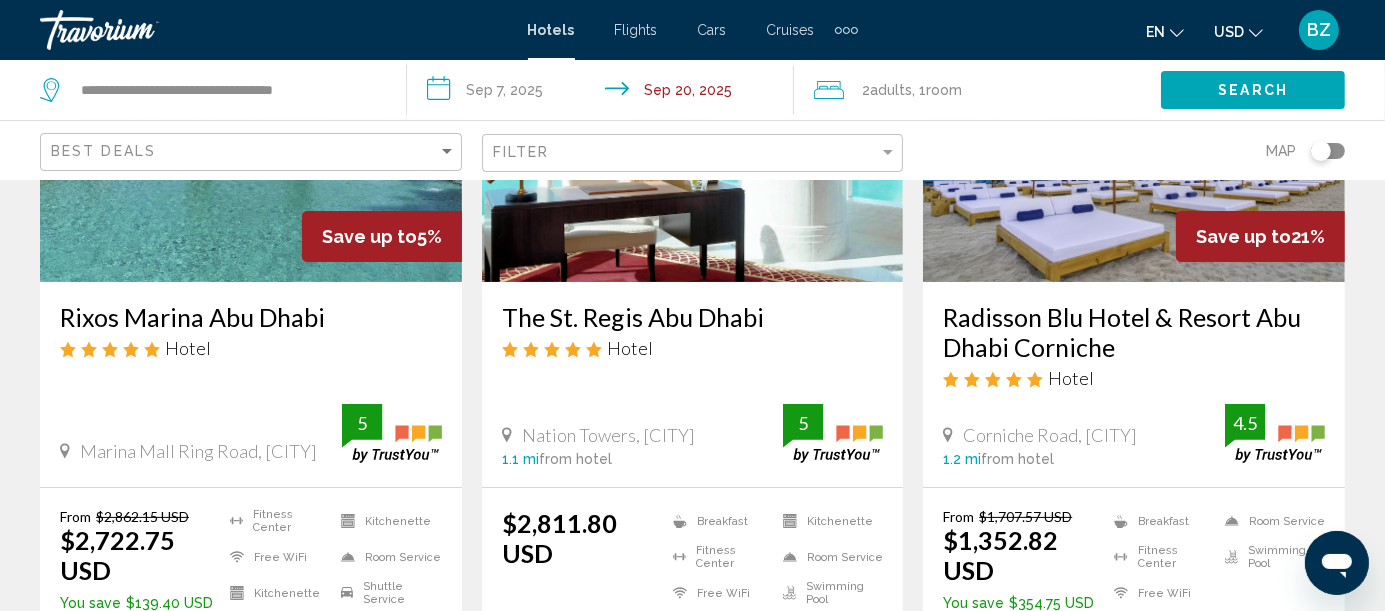 scroll, scrollTop: 333, scrollLeft: 0, axis: vertical 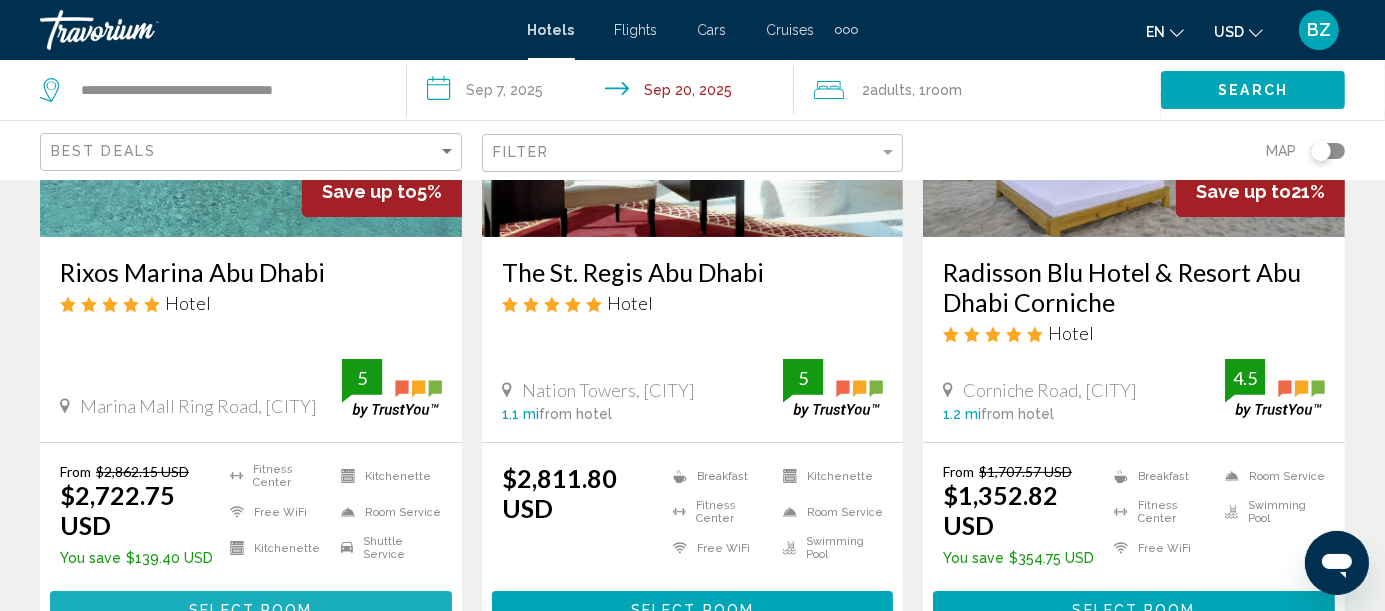 click on "Select Room" at bounding box center [250, 611] 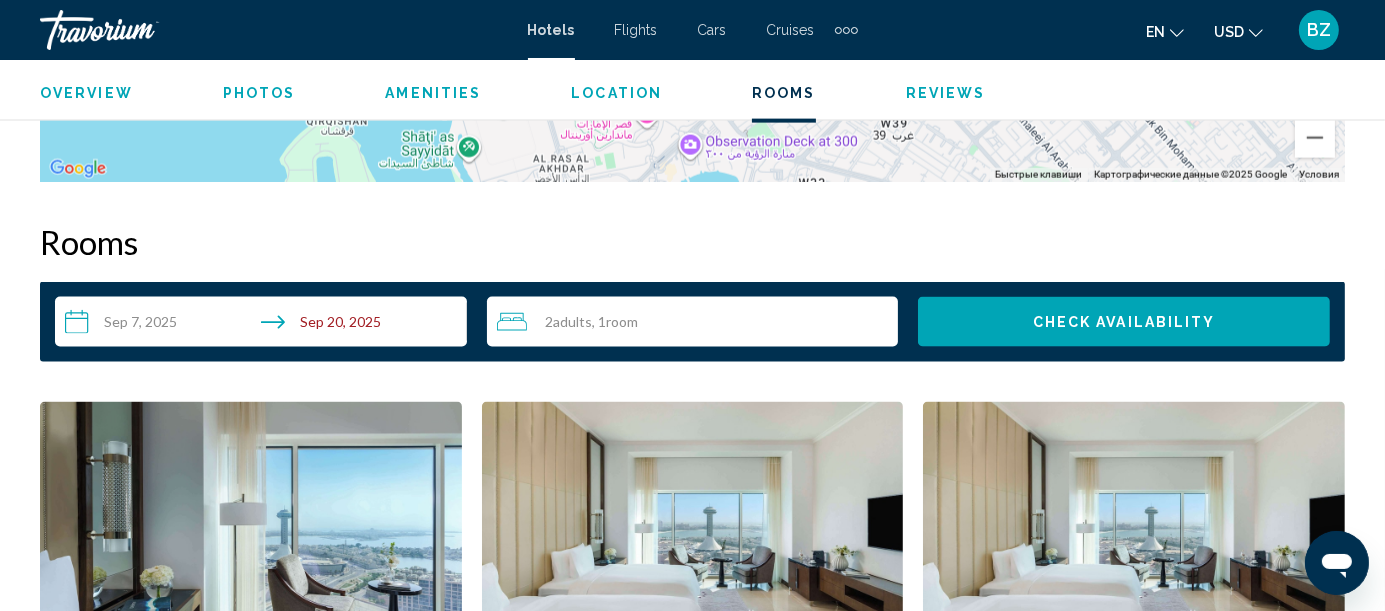 scroll, scrollTop: 2942, scrollLeft: 0, axis: vertical 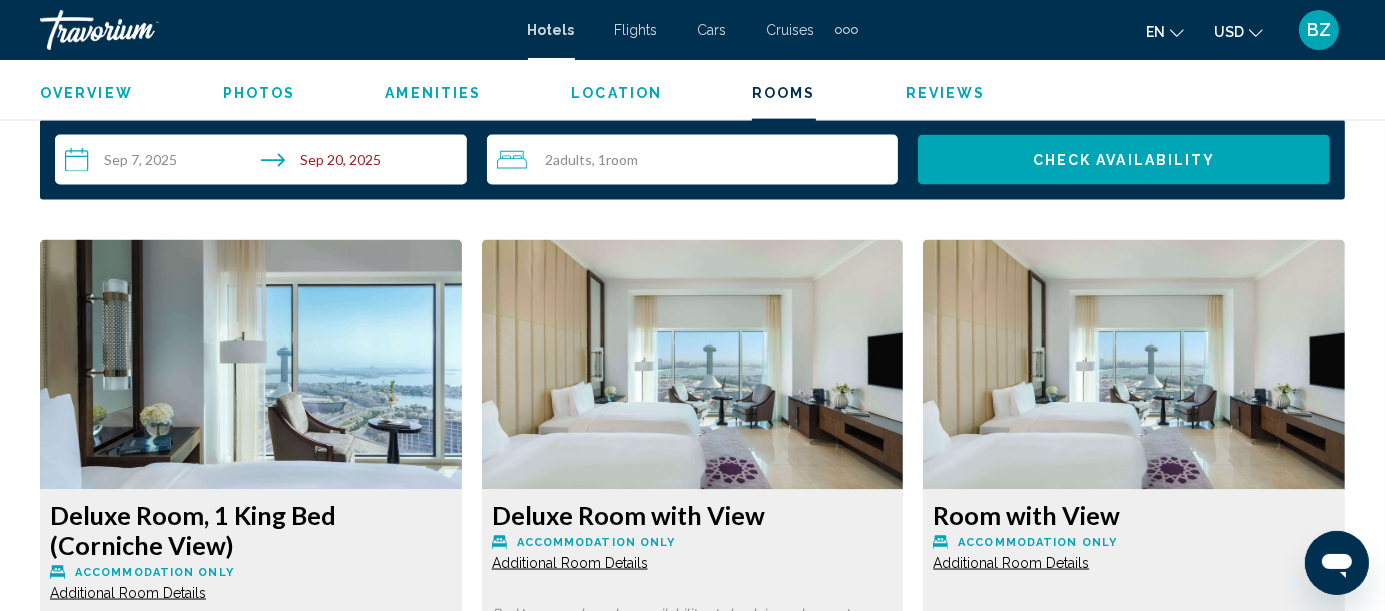 click on "More rates" at bounding box center (146, 906) 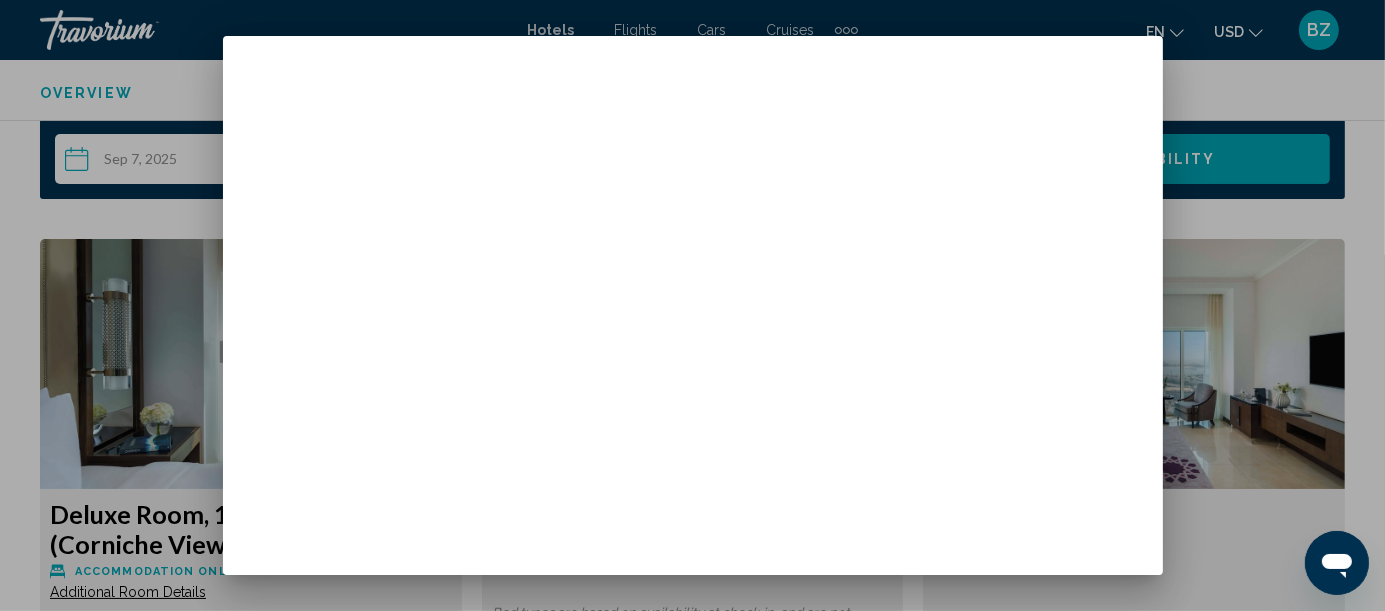 scroll, scrollTop: 0, scrollLeft: 0, axis: both 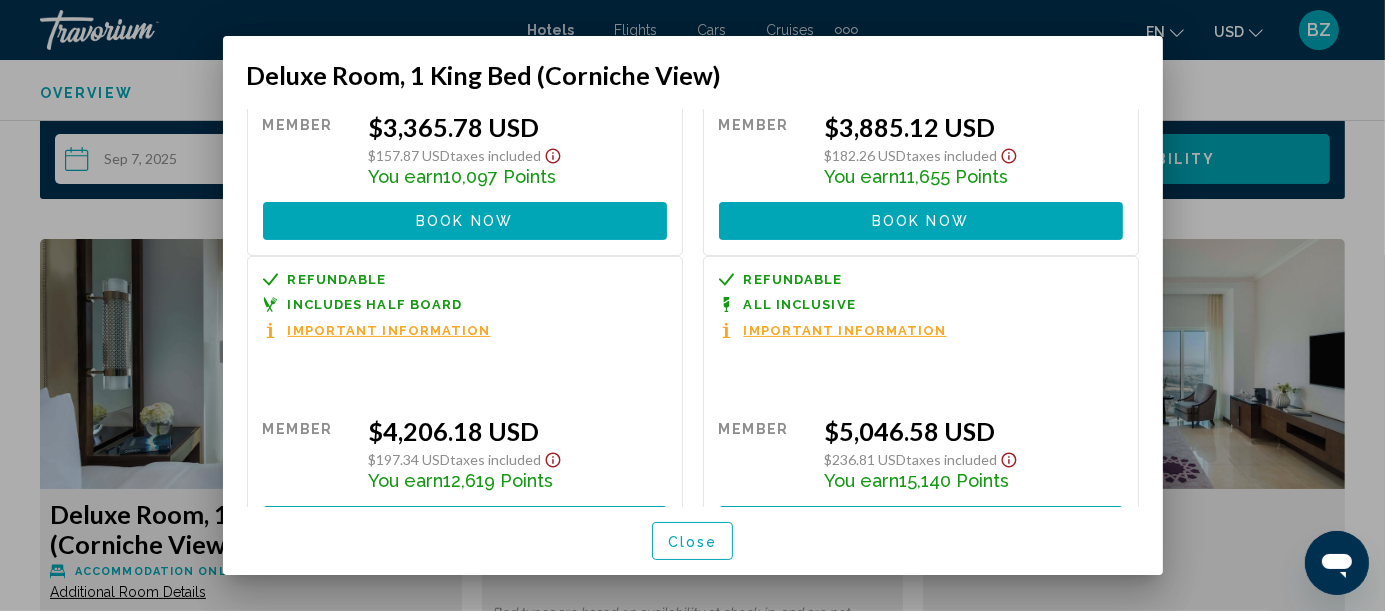 click at bounding box center (692, 305) 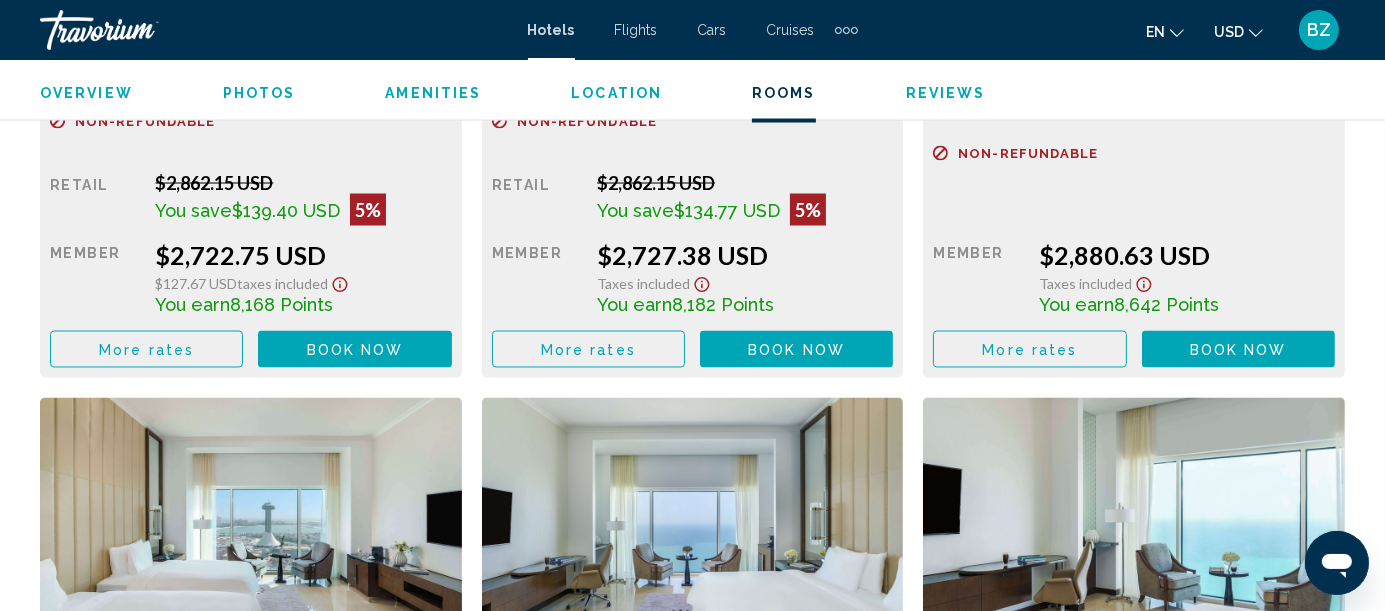 scroll, scrollTop: 3720, scrollLeft: 0, axis: vertical 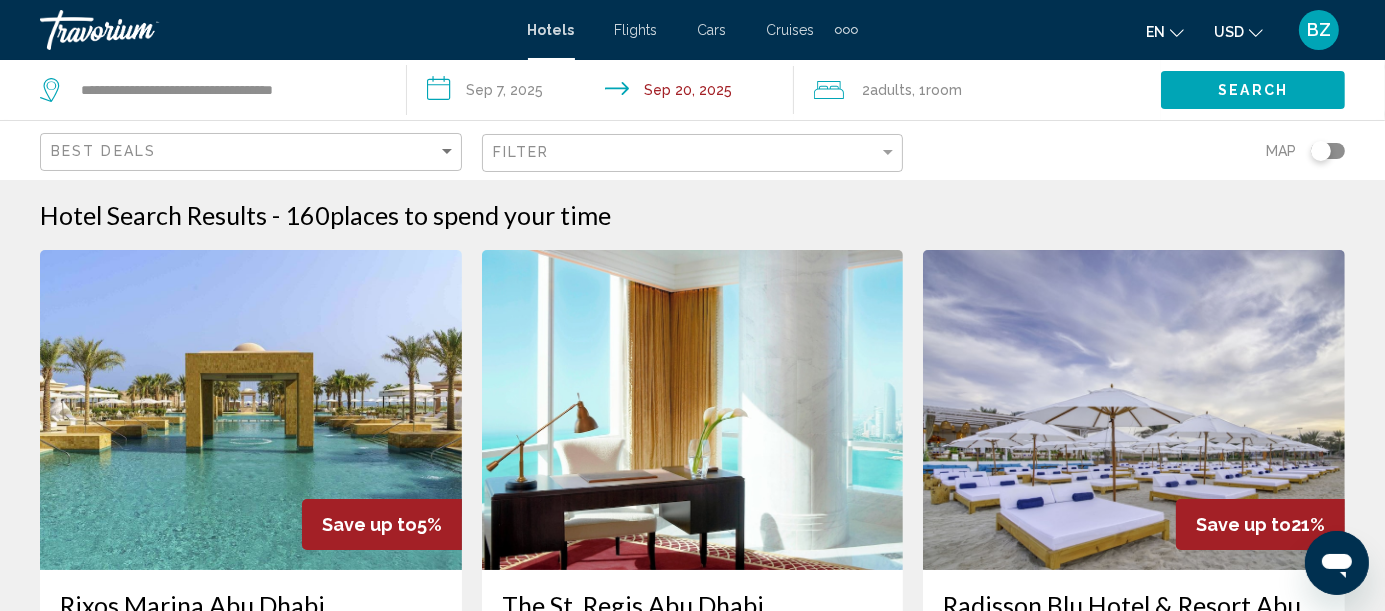 click on "**********" at bounding box center [604, 93] 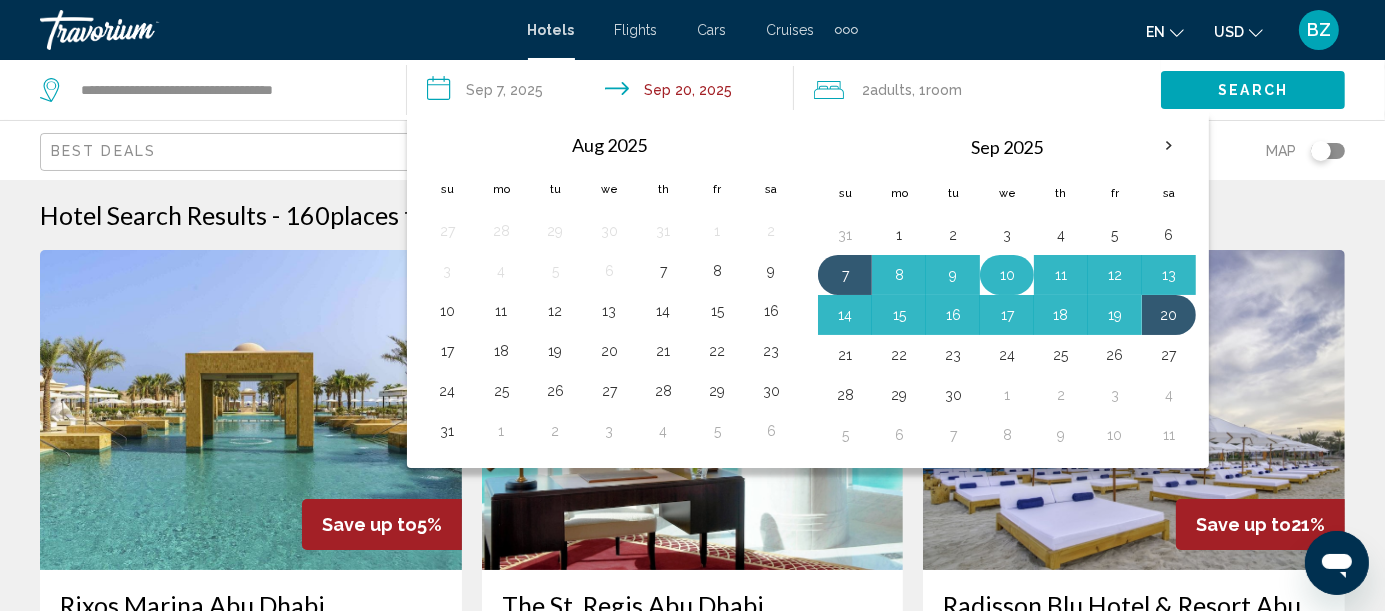 click on "10" at bounding box center (1007, 275) 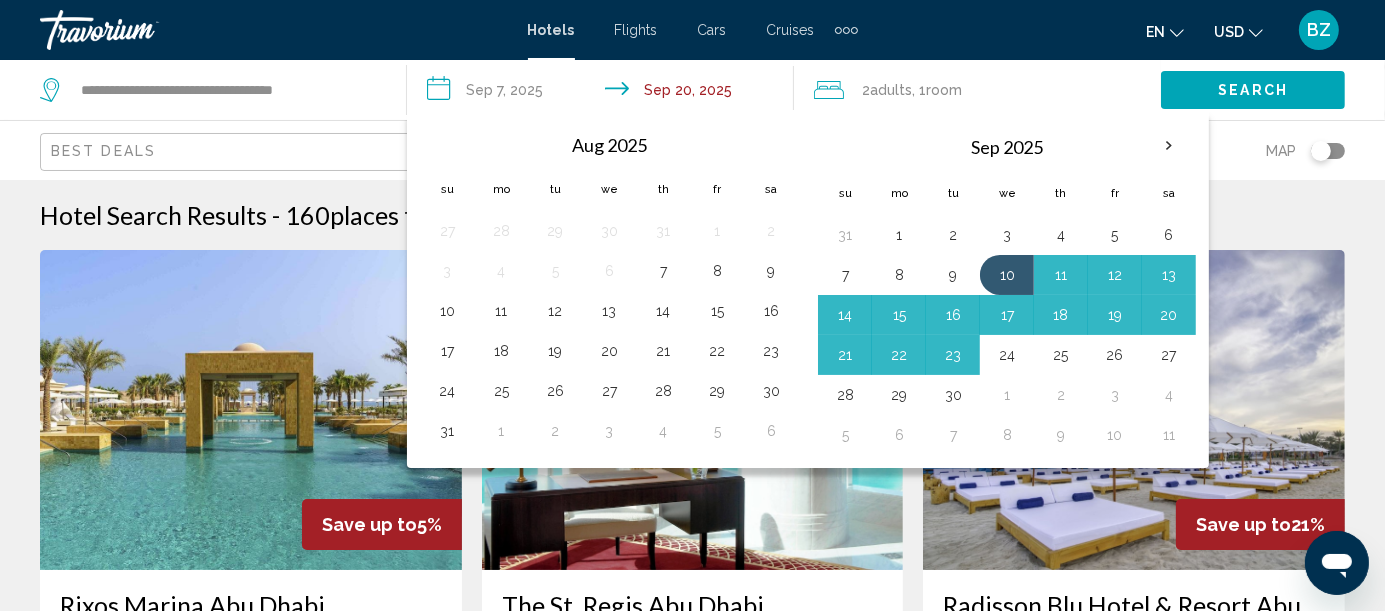 click on "24" at bounding box center (1007, 355) 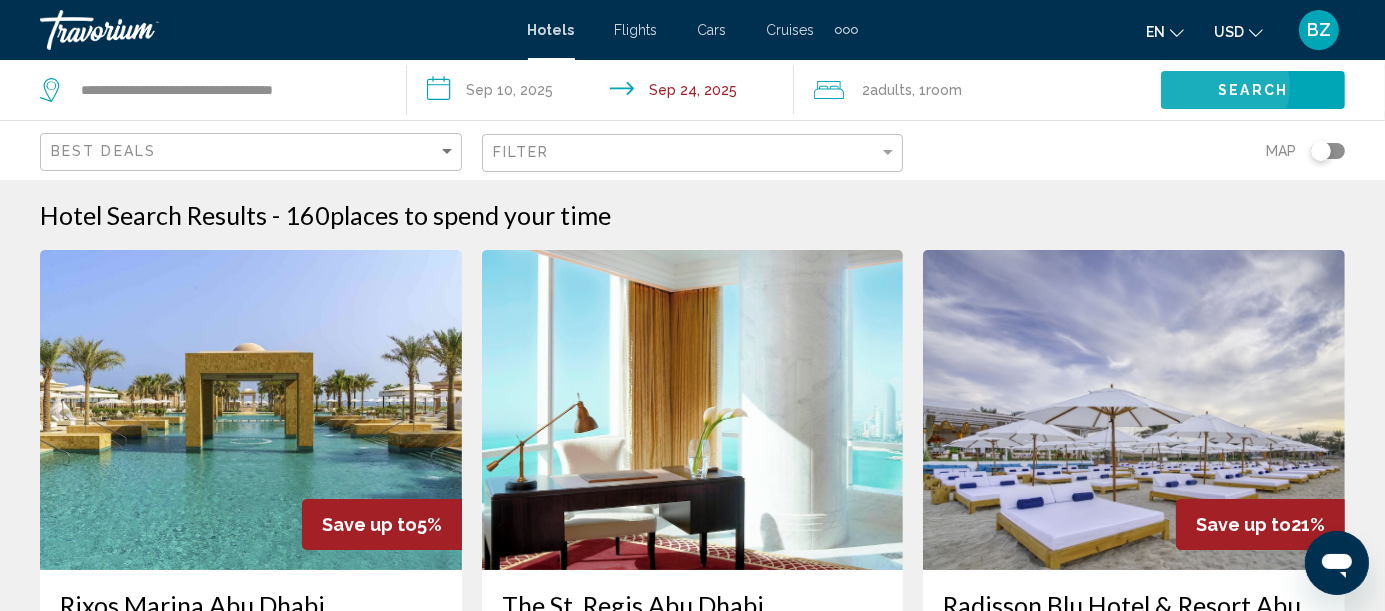 click on "Search" 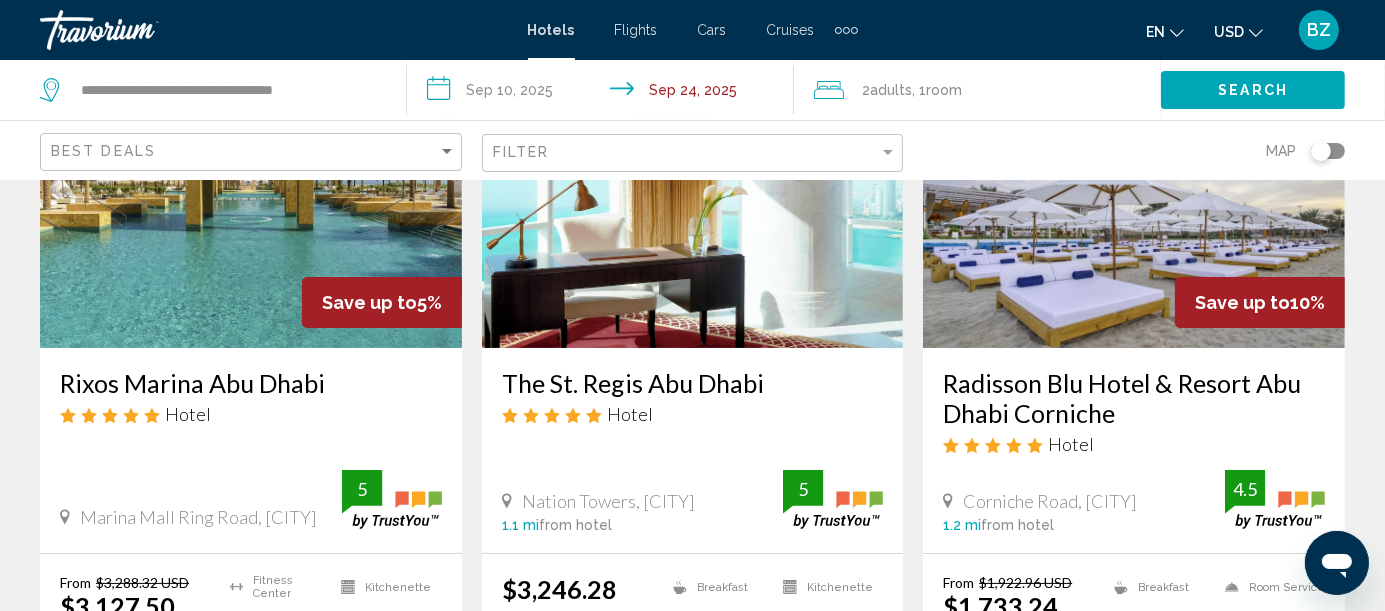 scroll, scrollTop: 333, scrollLeft: 0, axis: vertical 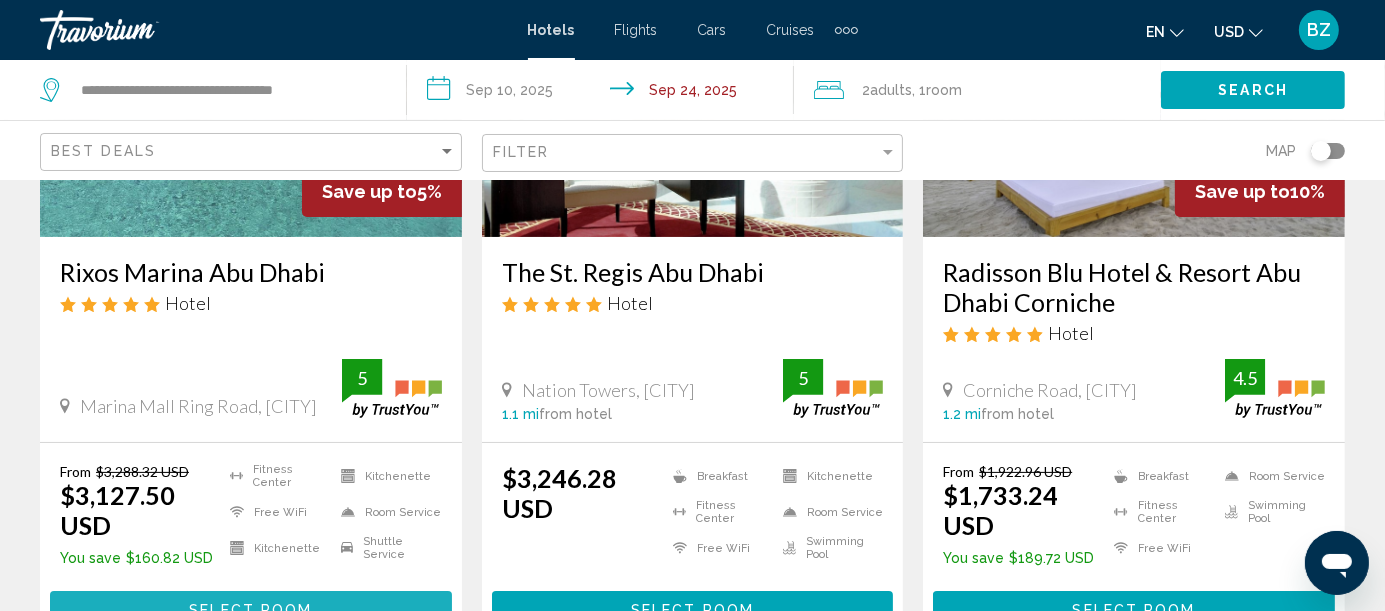click on "Select Room" at bounding box center (250, 611) 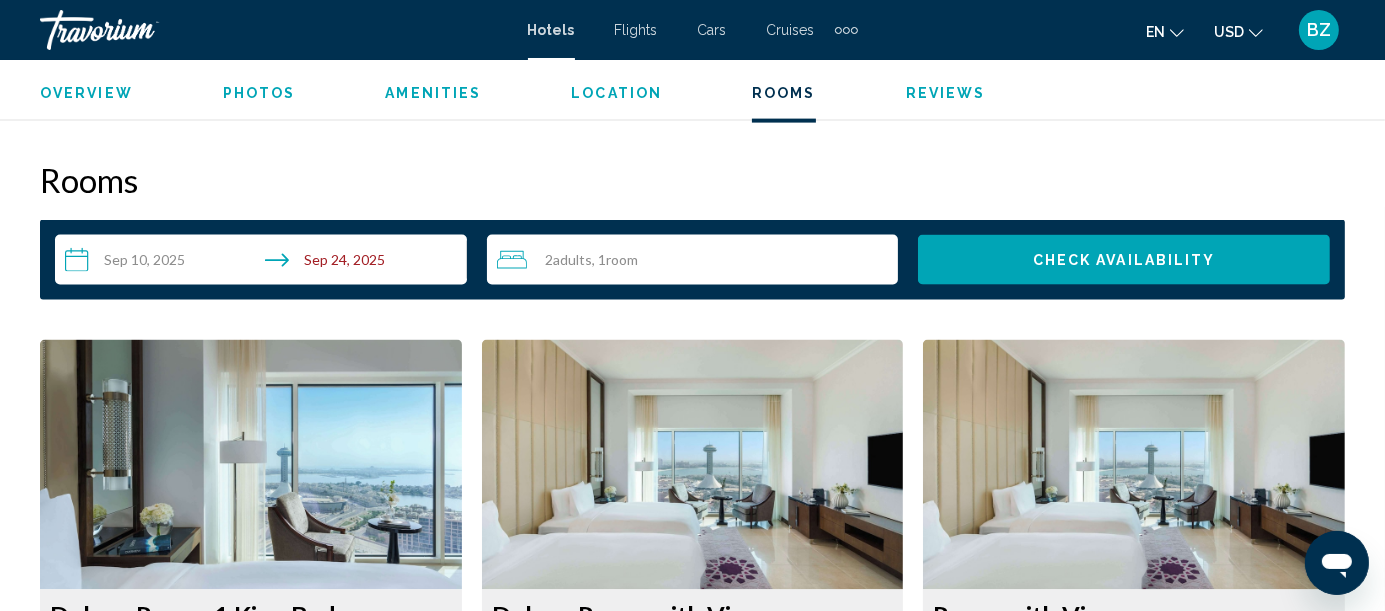 scroll, scrollTop: 2942, scrollLeft: 0, axis: vertical 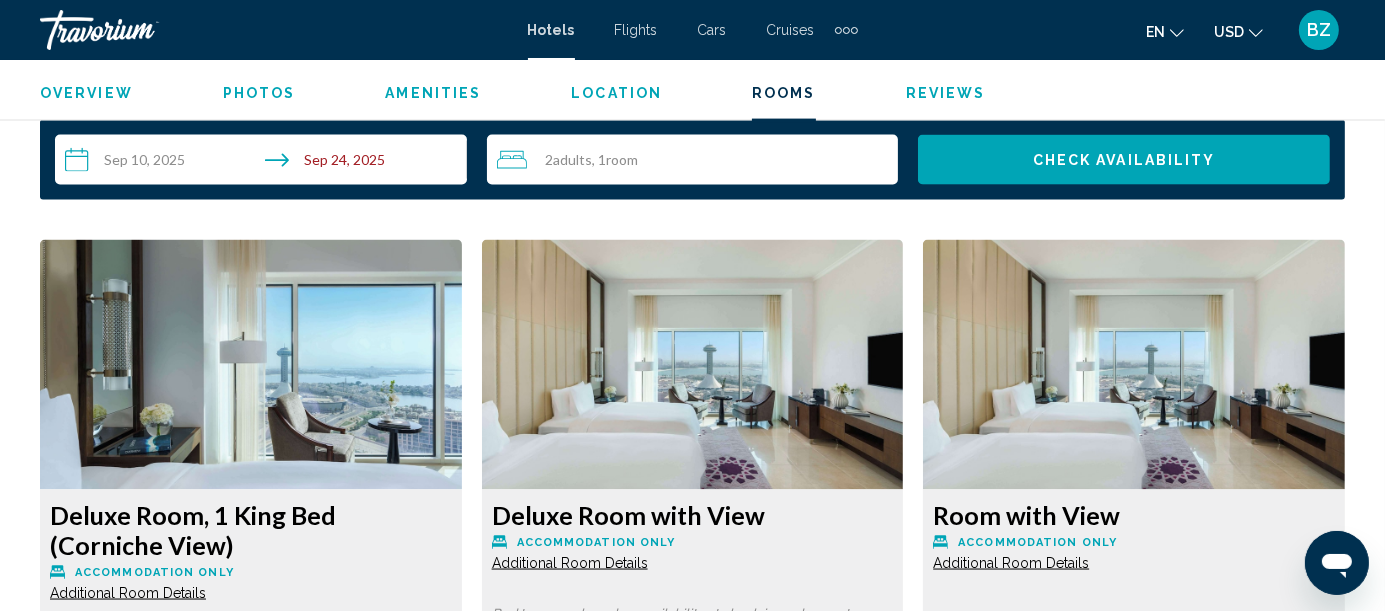 click on "More rates" at bounding box center (146, 906) 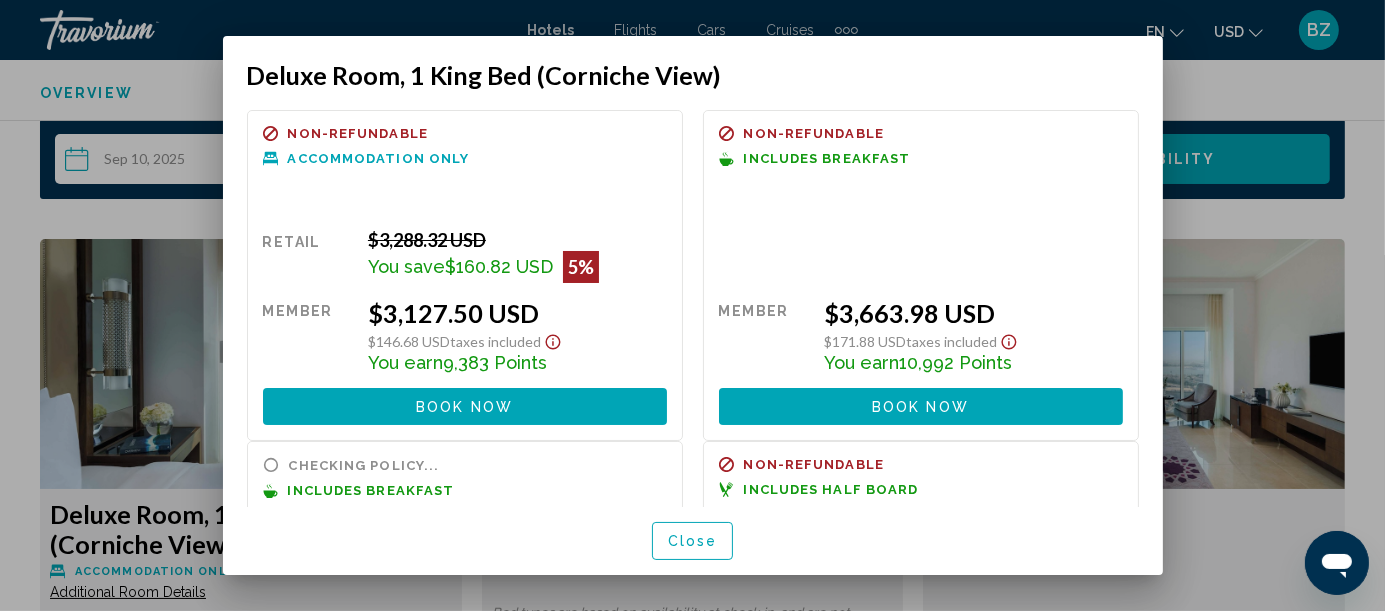 scroll, scrollTop: 0, scrollLeft: 0, axis: both 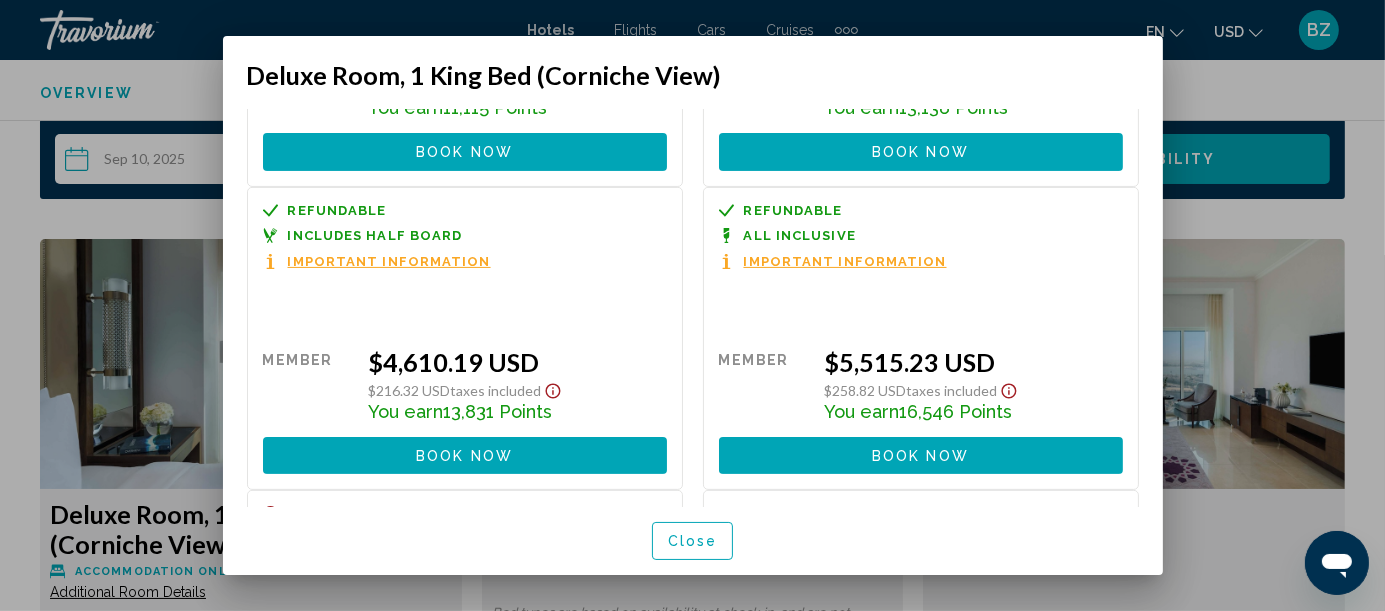 click at bounding box center (692, 305) 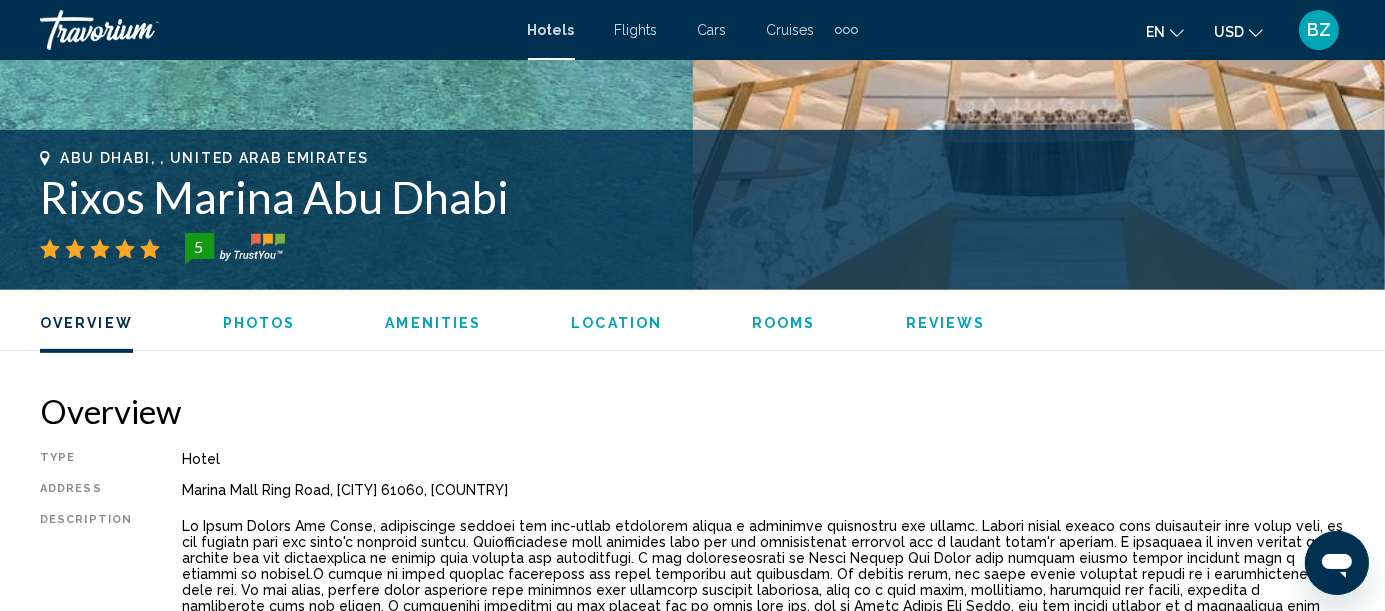 scroll, scrollTop: 54, scrollLeft: 0, axis: vertical 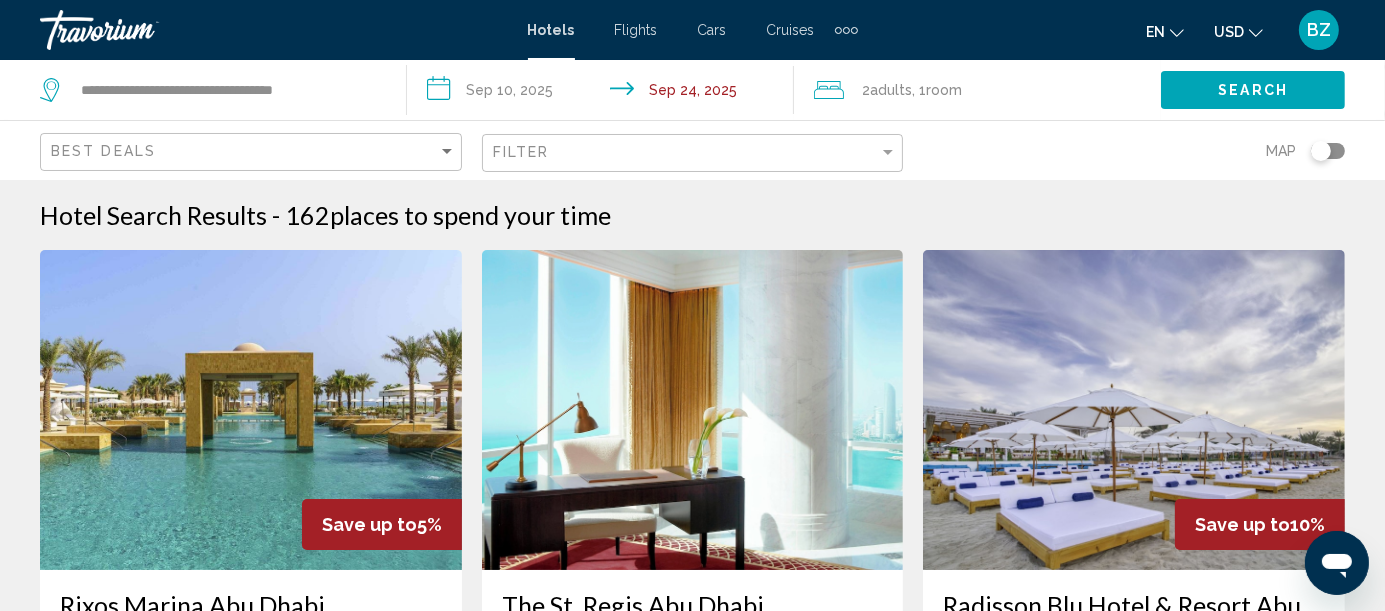 click on "**********" at bounding box center (604, 93) 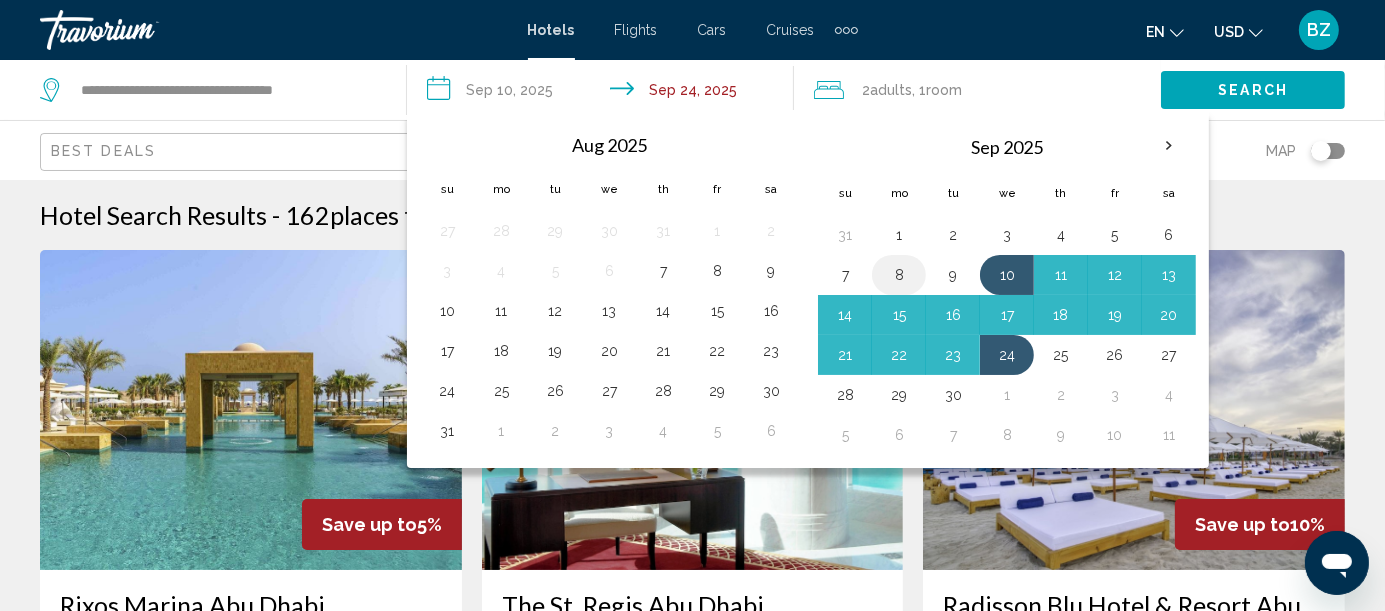 click on "8" at bounding box center [899, 275] 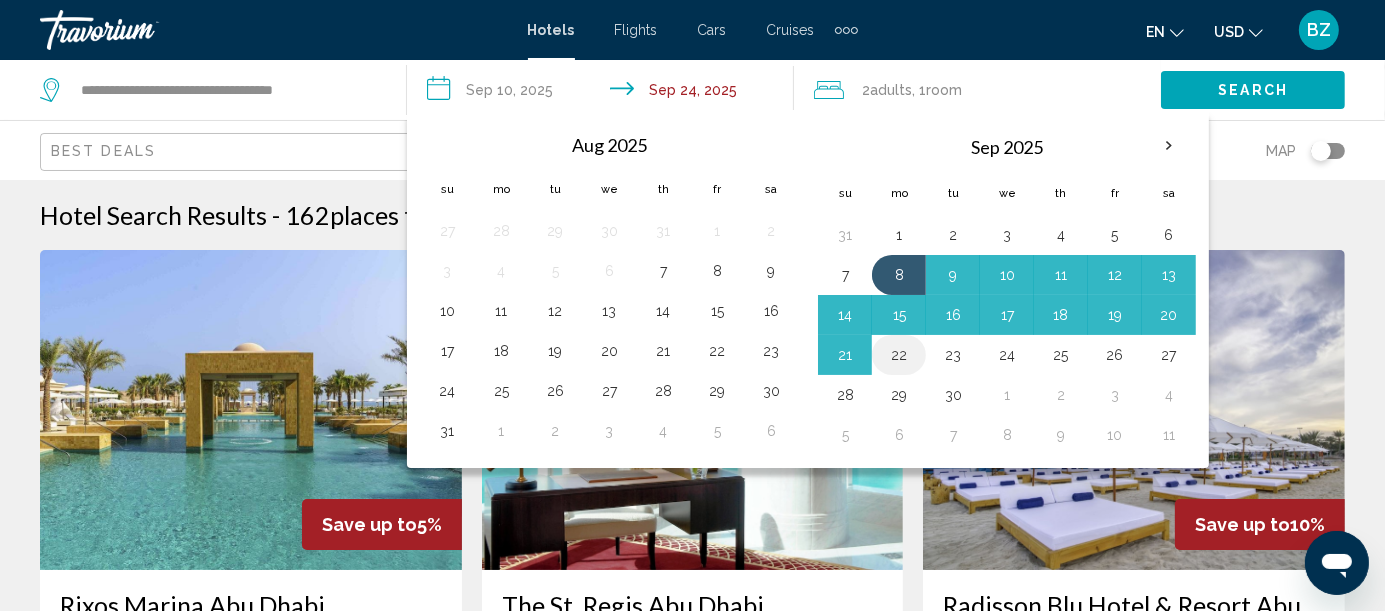 click on "22" at bounding box center [899, 355] 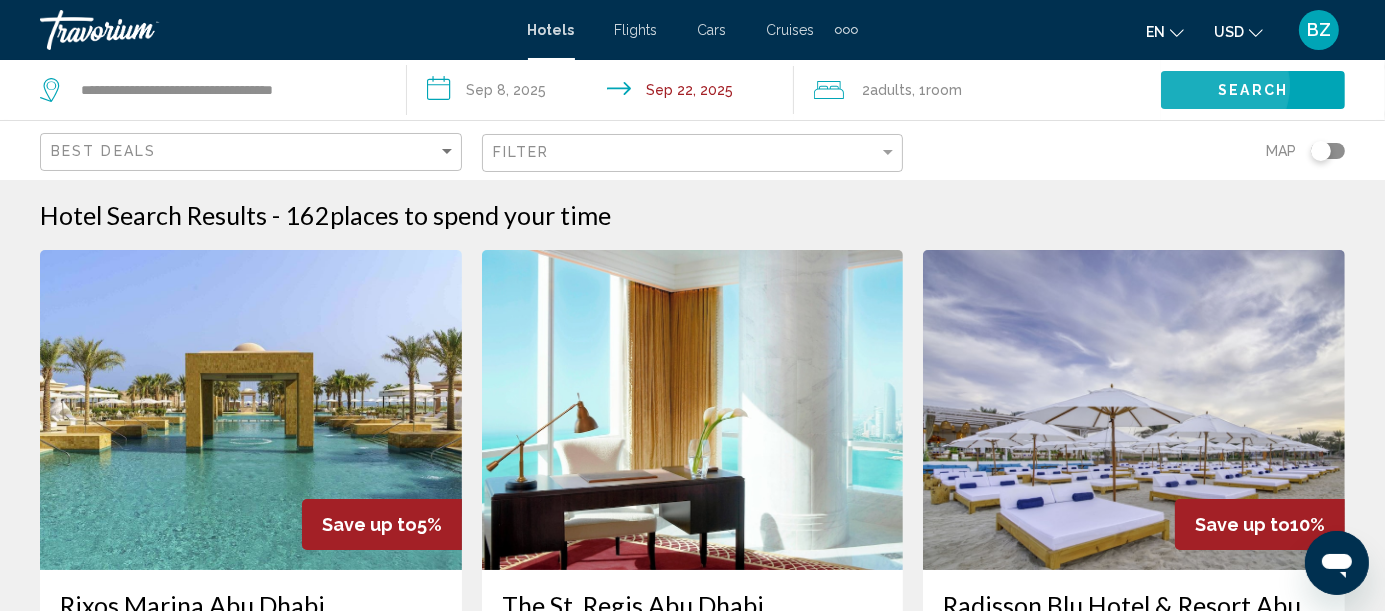 click on "Search" 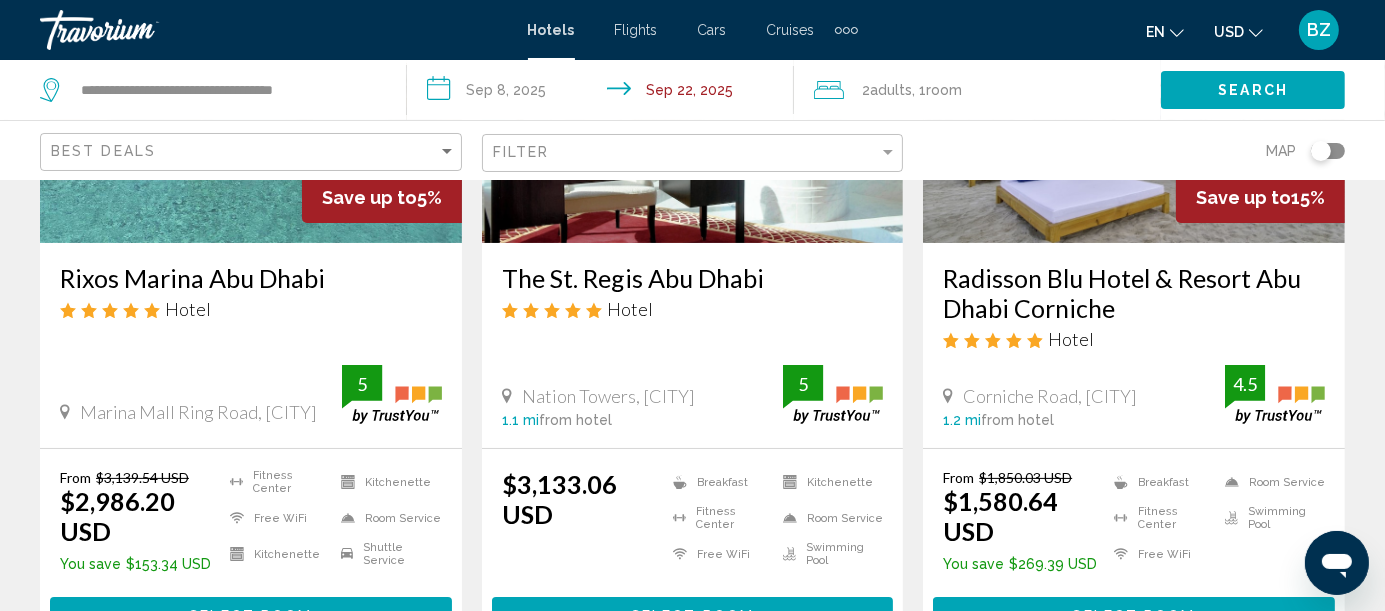 scroll, scrollTop: 333, scrollLeft: 0, axis: vertical 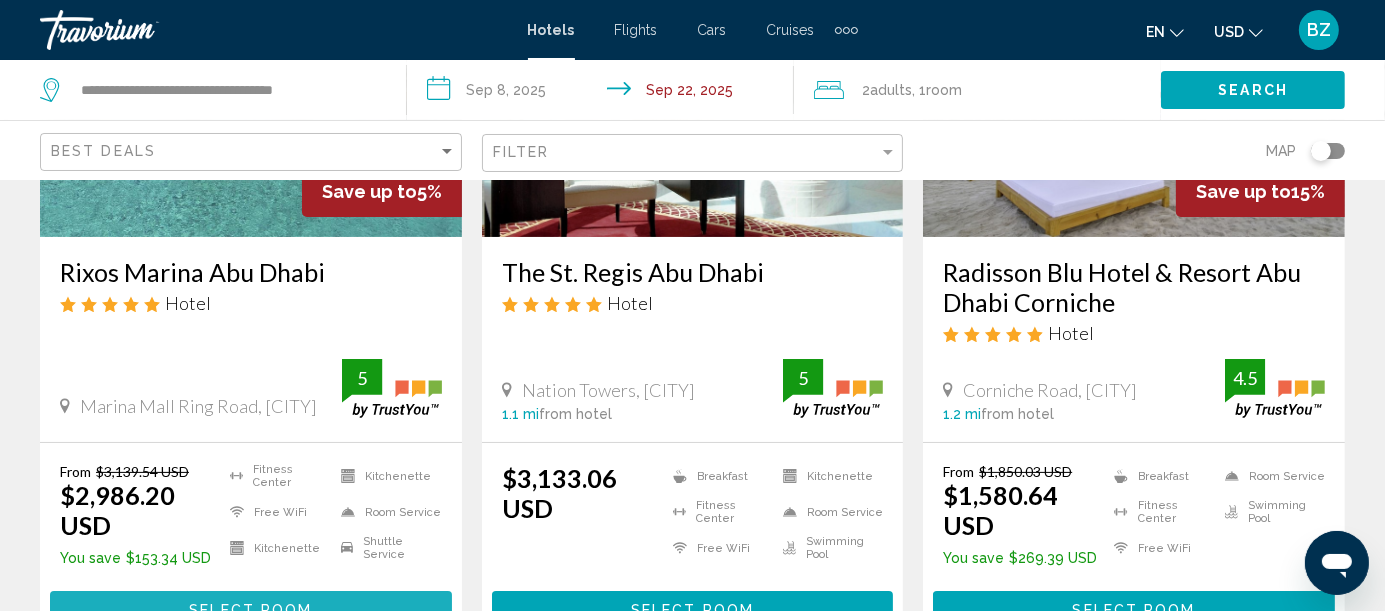 click on "Select Room" at bounding box center (250, 611) 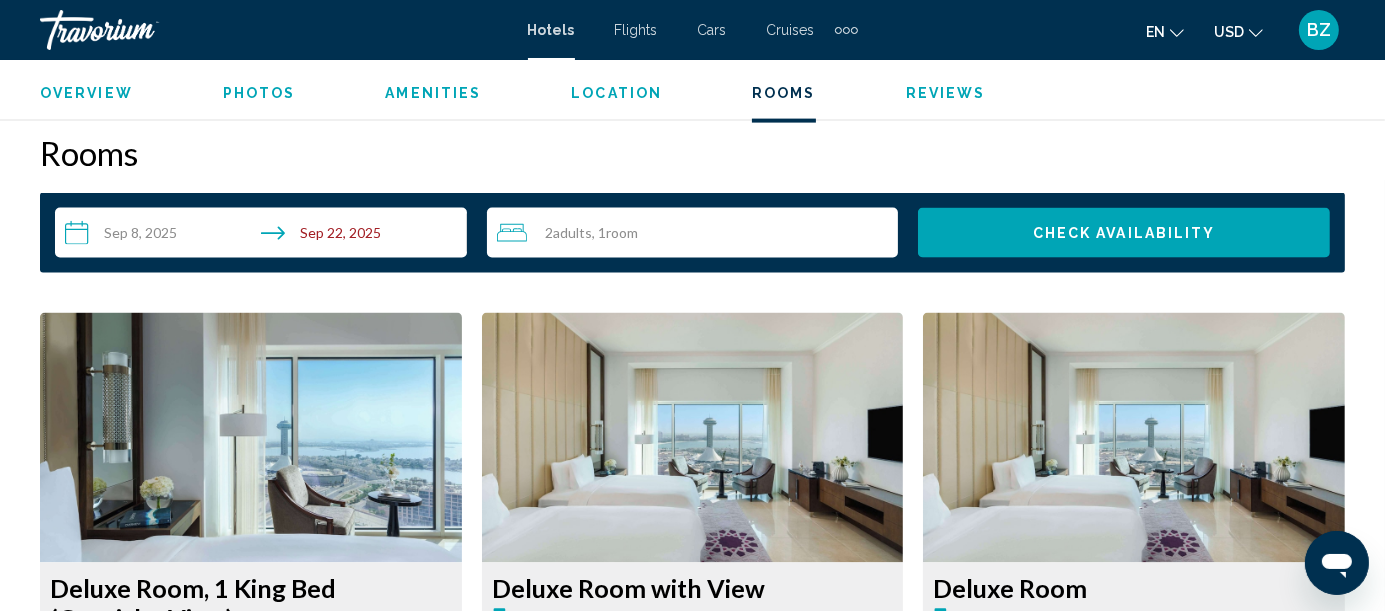 scroll, scrollTop: 2942, scrollLeft: 0, axis: vertical 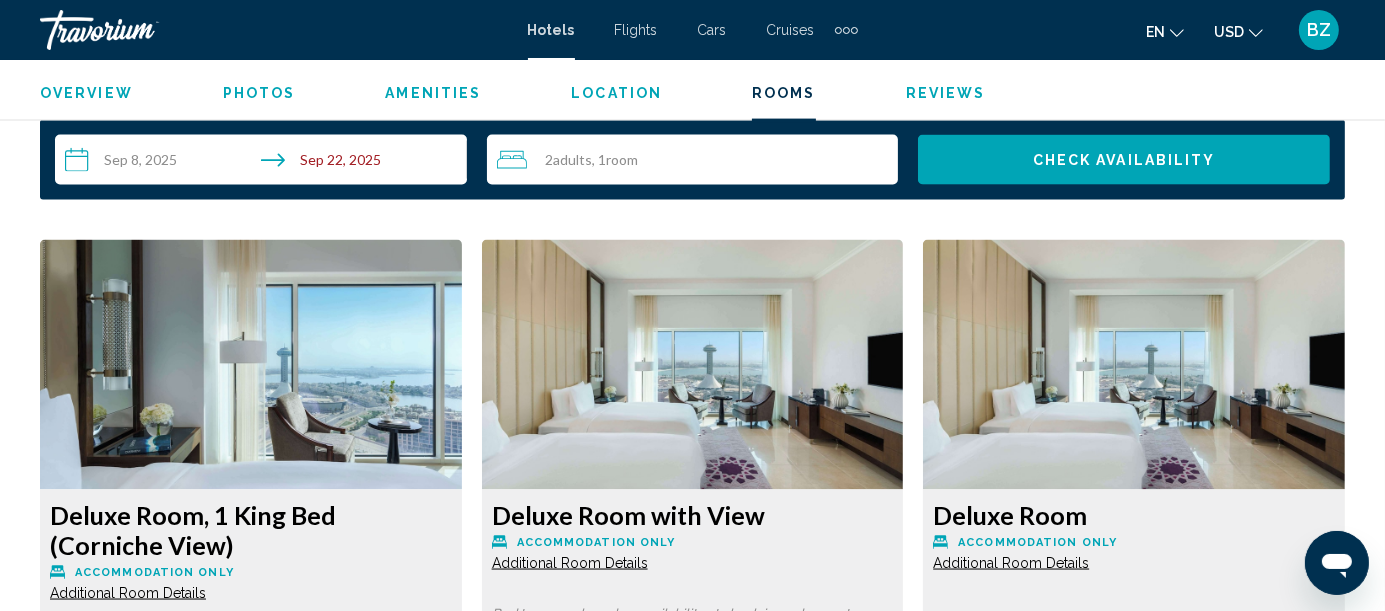 click on "More rates" at bounding box center [146, 905] 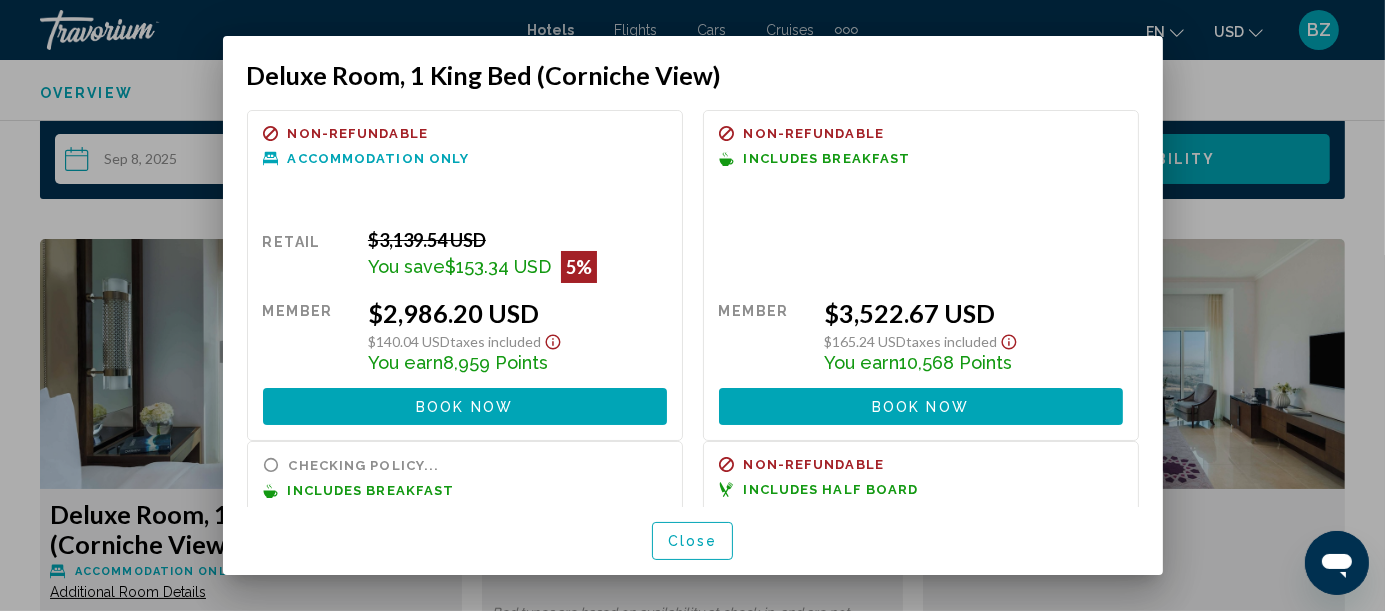 scroll, scrollTop: 0, scrollLeft: 0, axis: both 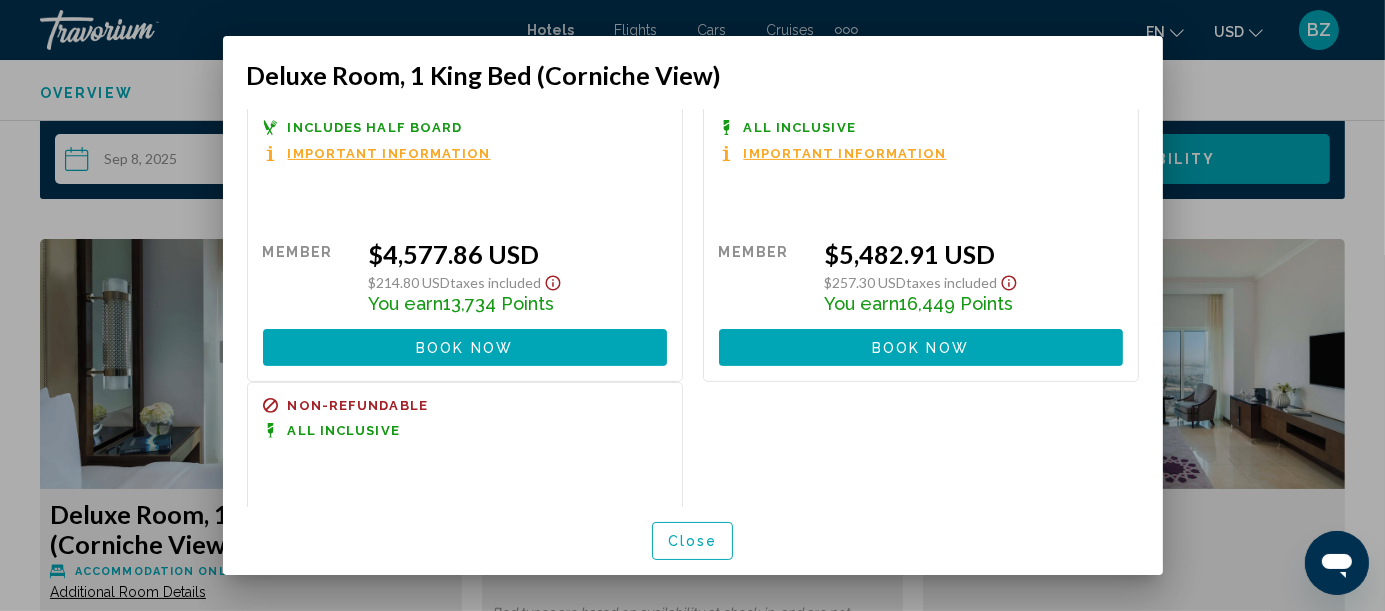 click at bounding box center [692, 305] 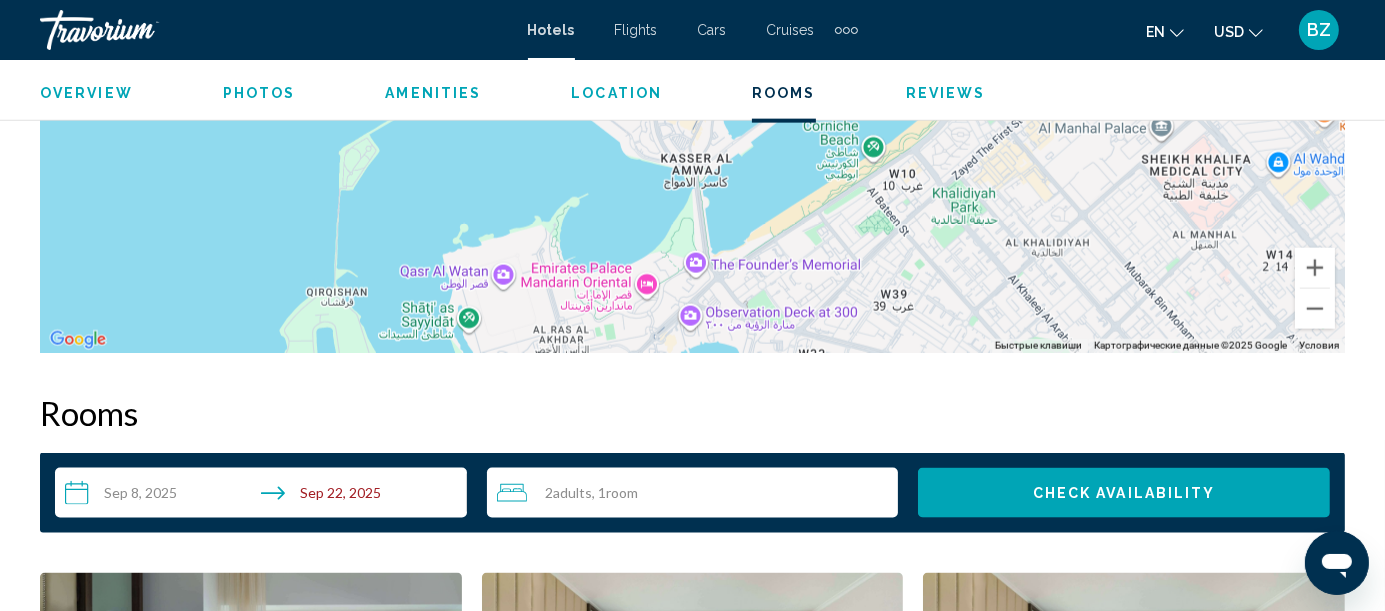 scroll, scrollTop: 2498, scrollLeft: 0, axis: vertical 